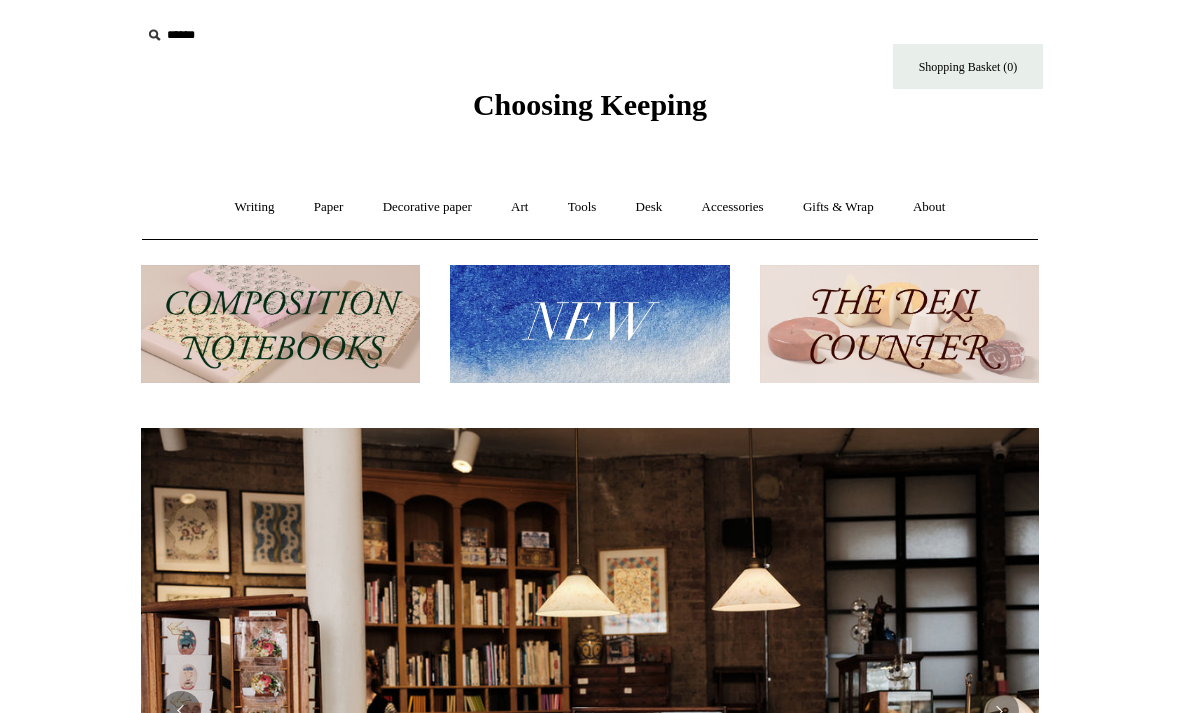 scroll, scrollTop: 0, scrollLeft: 0, axis: both 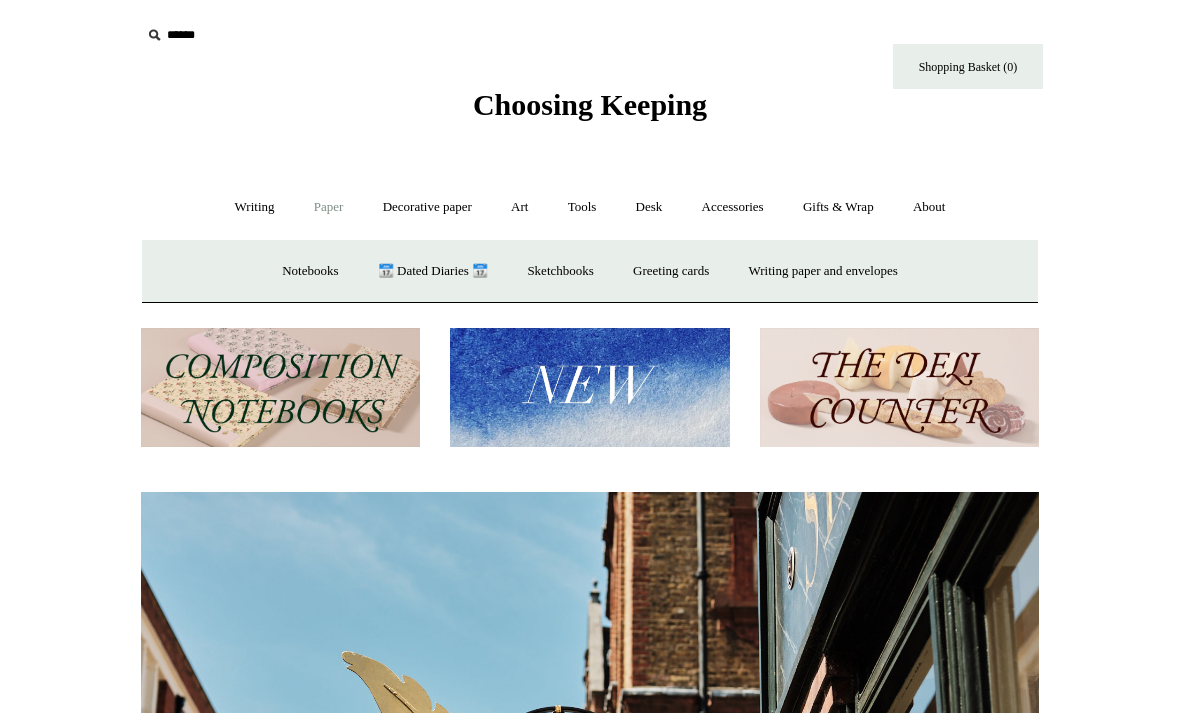 click on "Sketchbooks +" at bounding box center [560, 271] 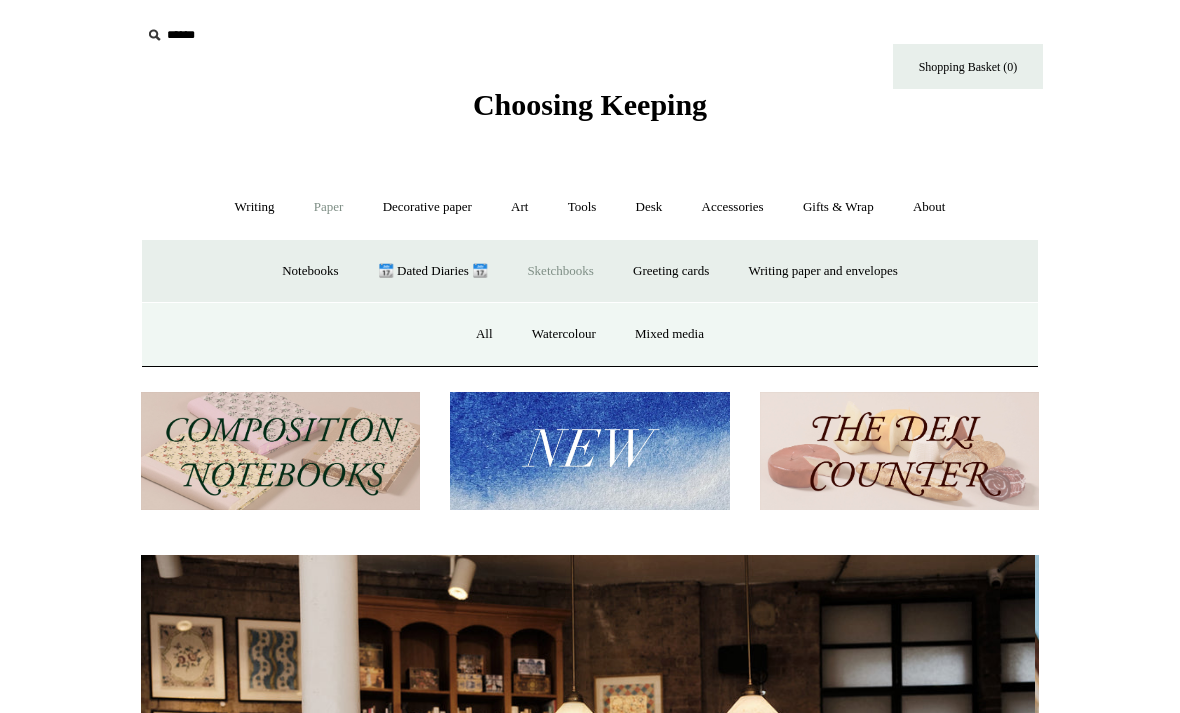 scroll, scrollTop: 0, scrollLeft: 0, axis: both 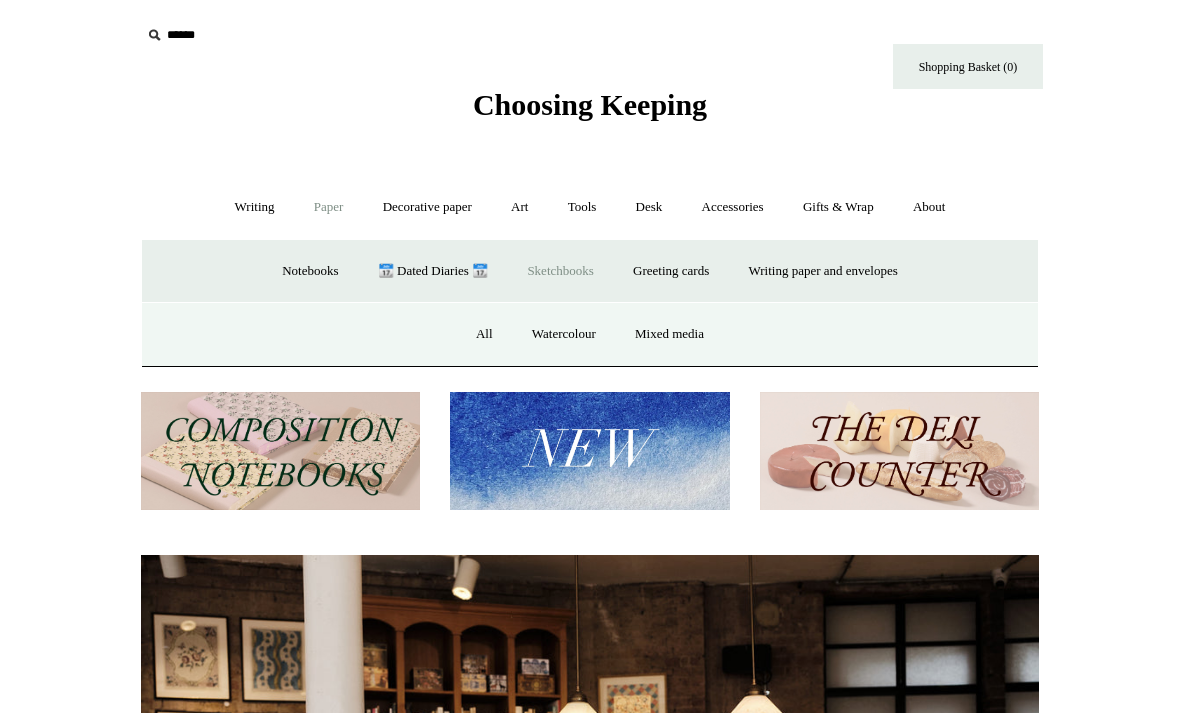click on "Watercolour" at bounding box center [564, 334] 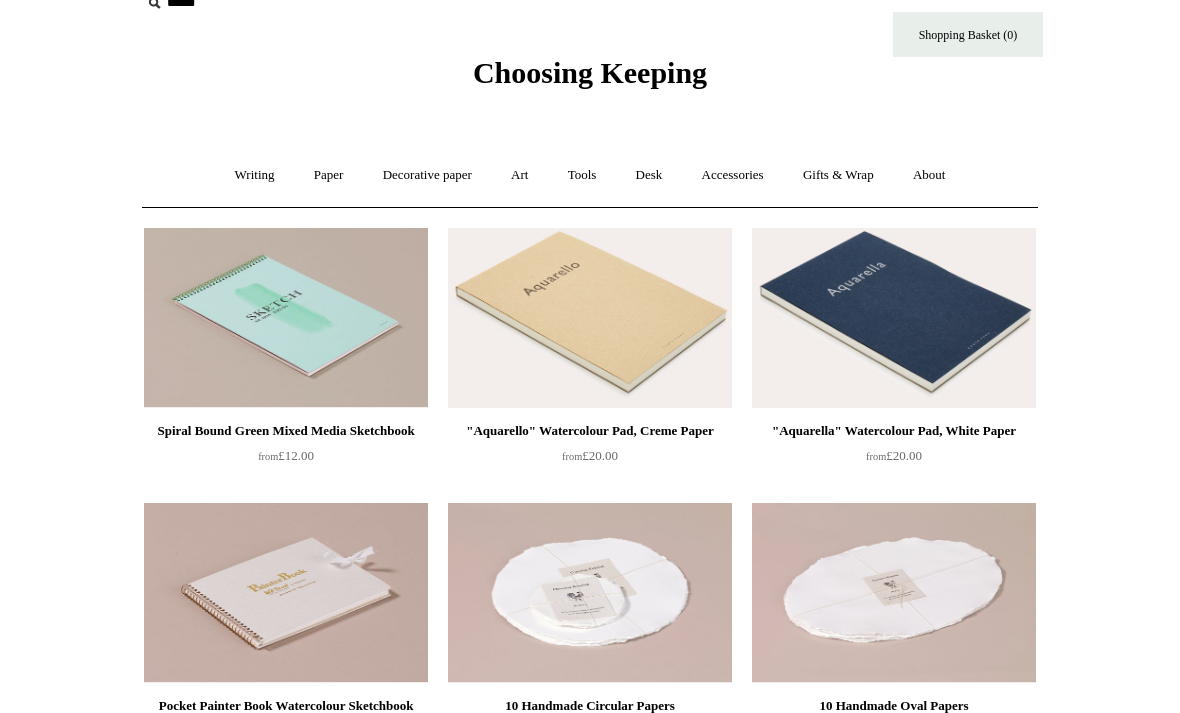 scroll, scrollTop: 0, scrollLeft: 0, axis: both 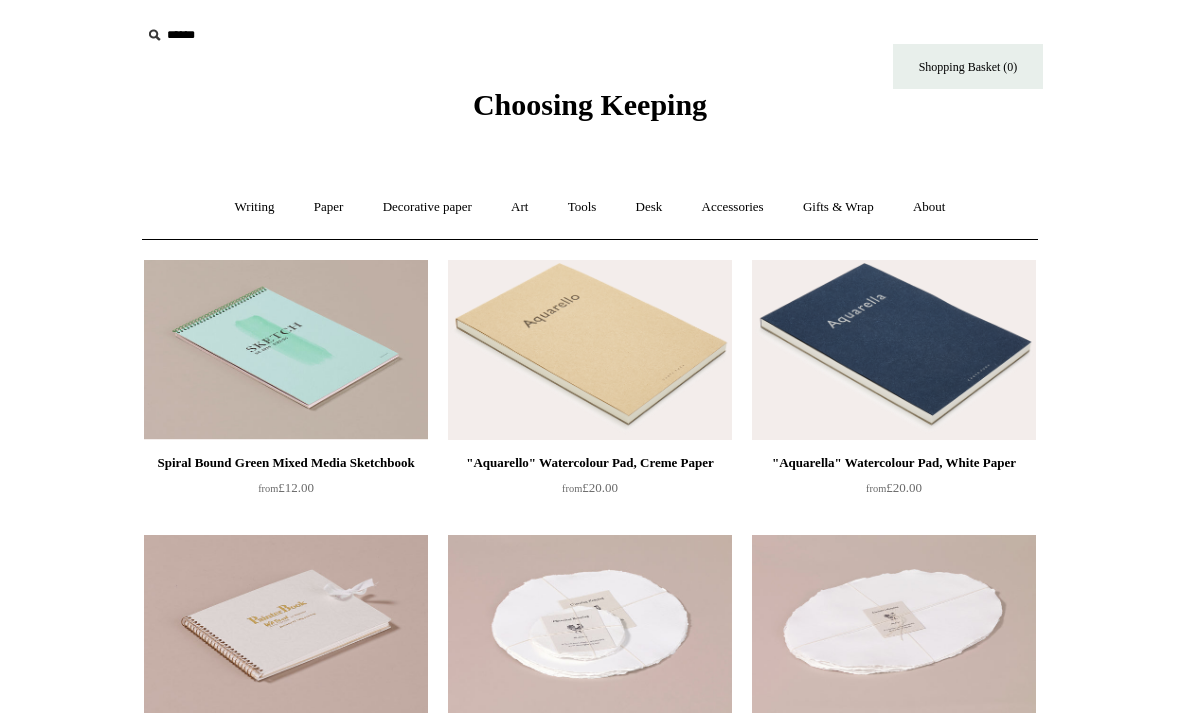 click on "Art +" at bounding box center [519, 207] 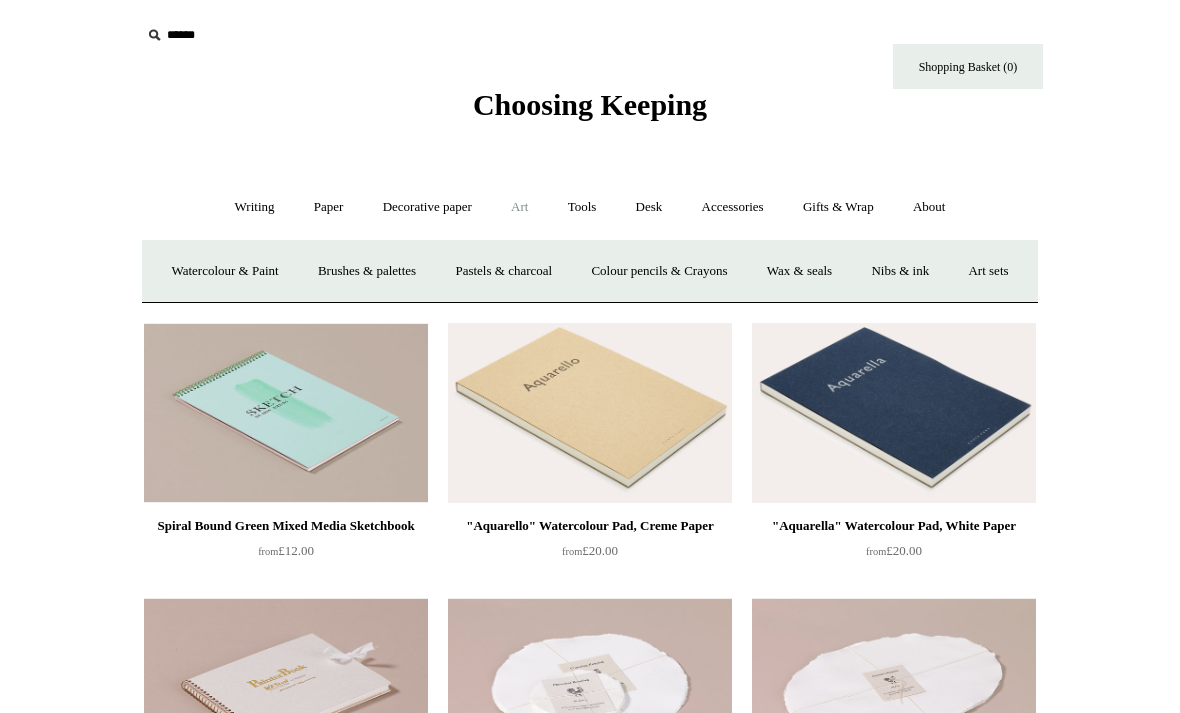 click on "Watercolour & Paint" at bounding box center (224, 271) 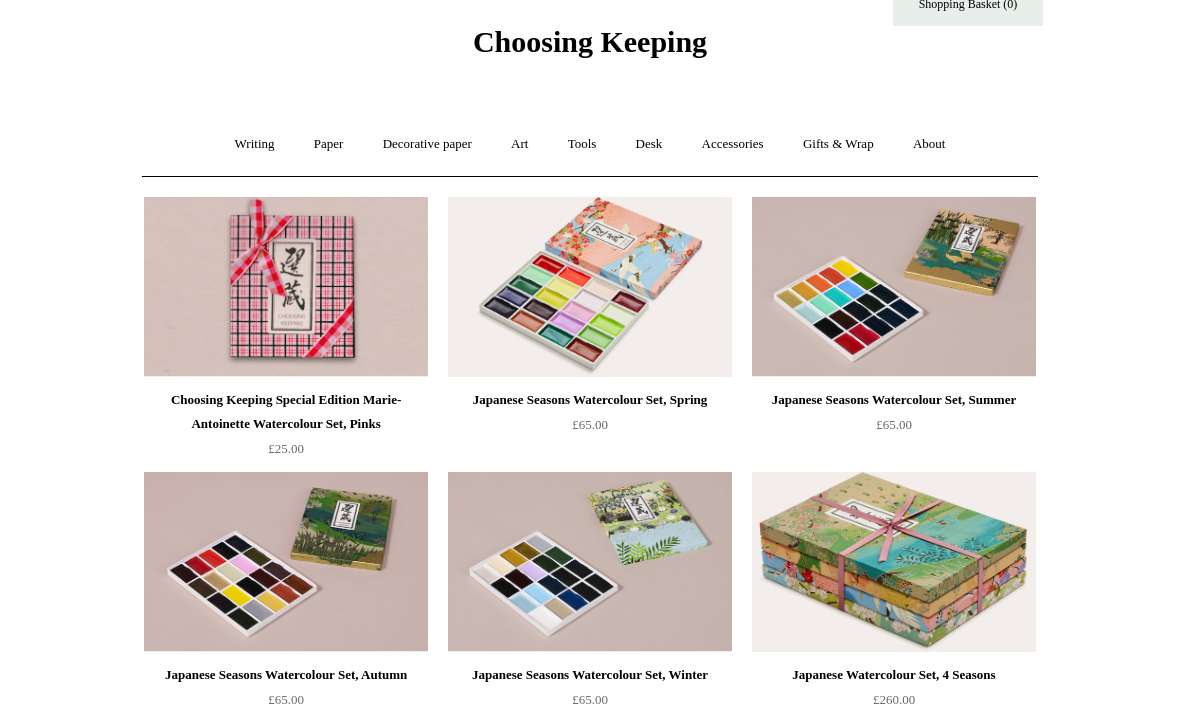 scroll, scrollTop: 0, scrollLeft: 0, axis: both 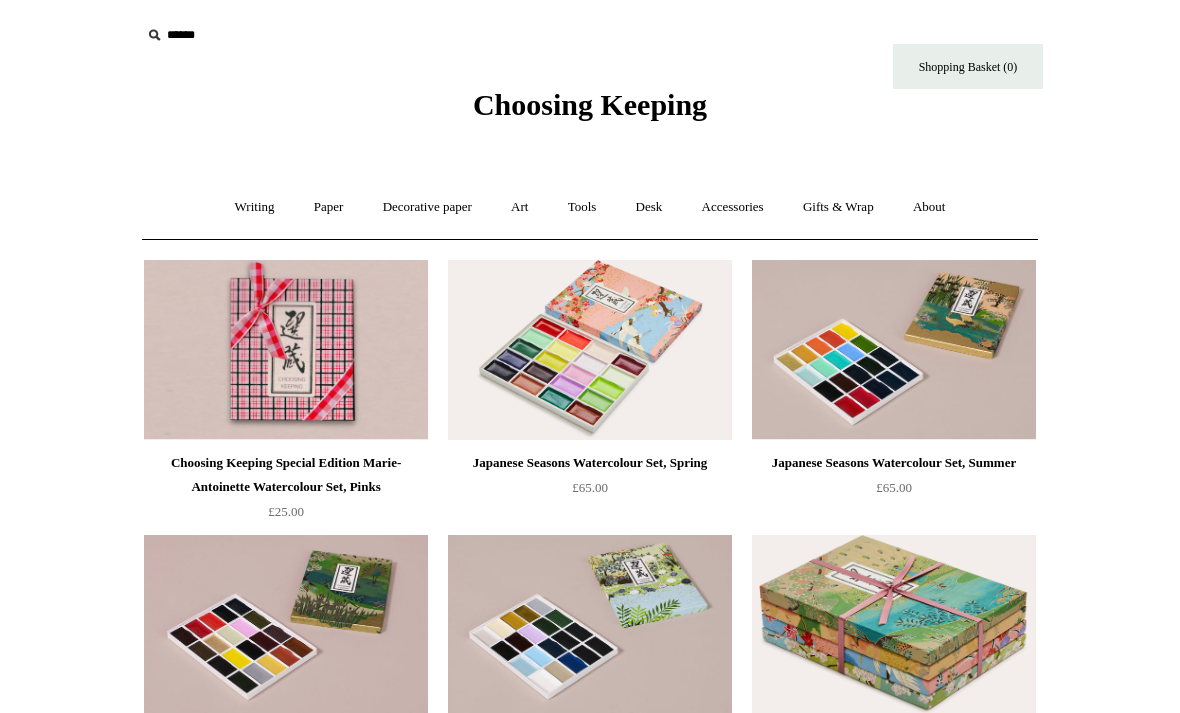 click on "Art +" at bounding box center (519, 207) 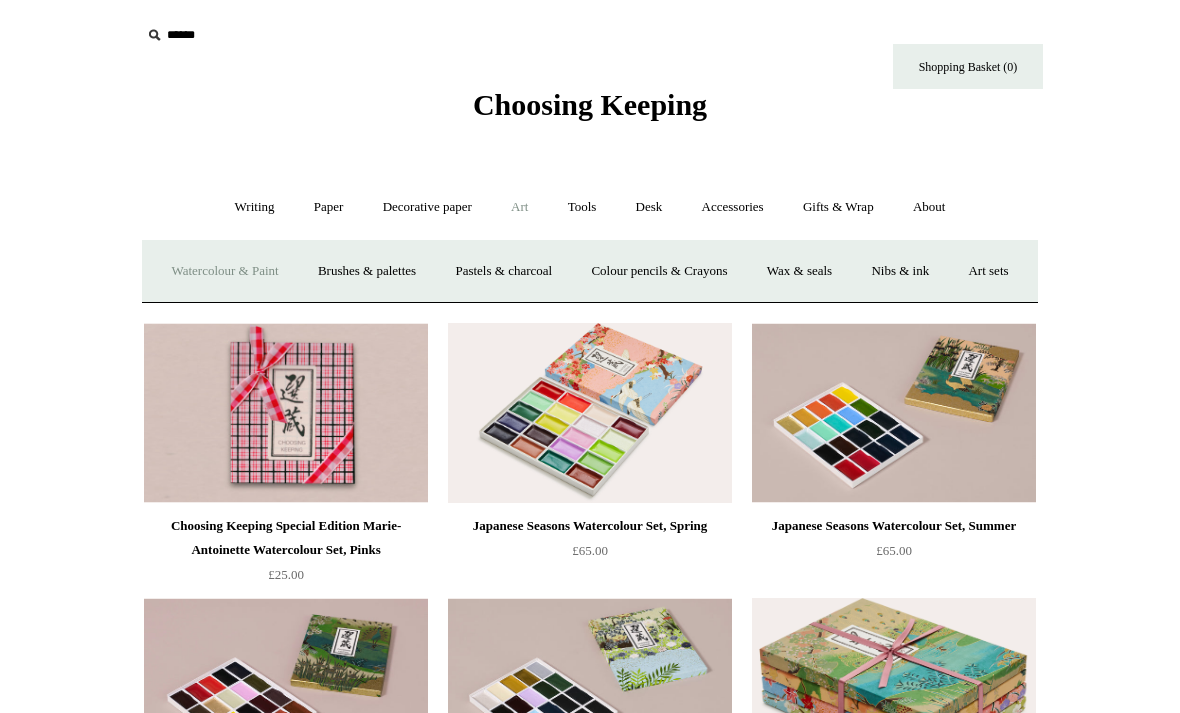 click on "Brushes & palettes" at bounding box center [367, 271] 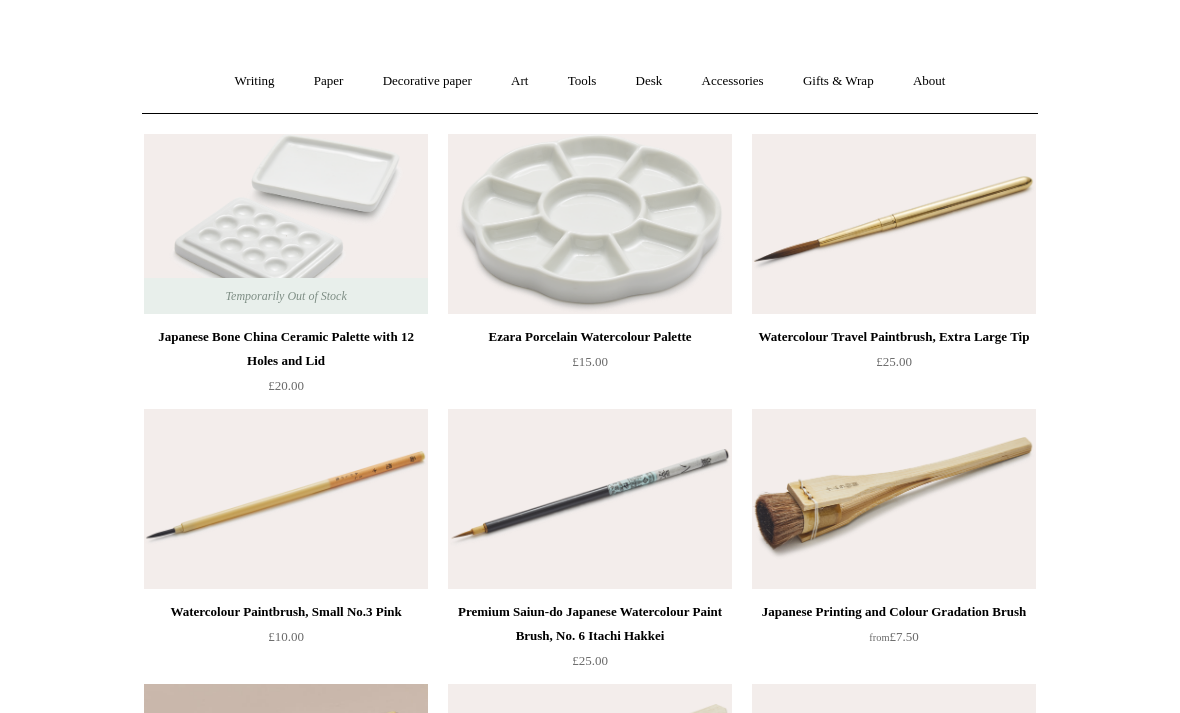 scroll, scrollTop: 83, scrollLeft: 0, axis: vertical 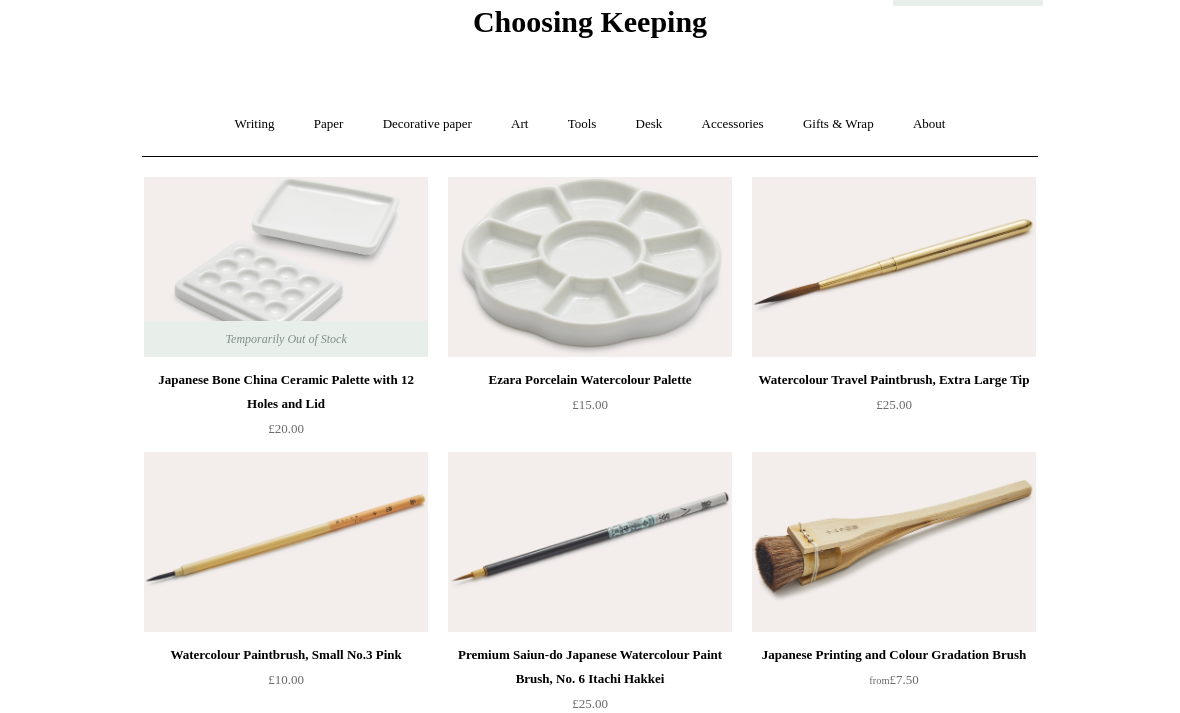 click at bounding box center [590, 267] 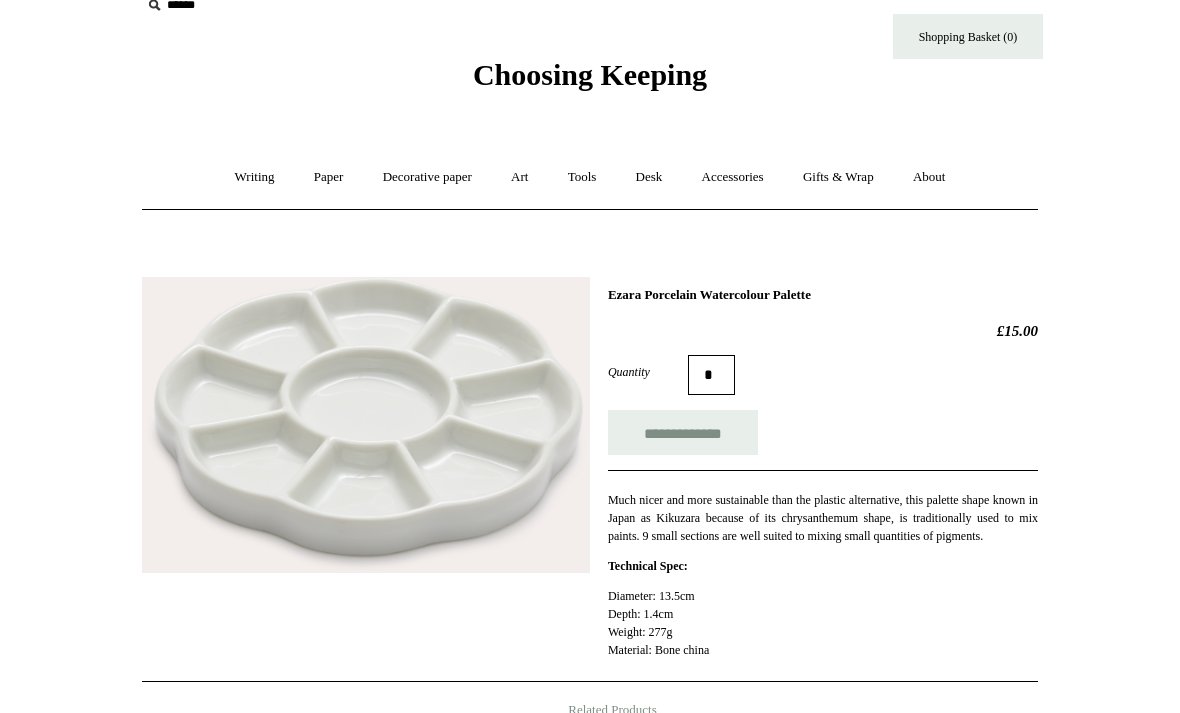 scroll, scrollTop: 26, scrollLeft: 0, axis: vertical 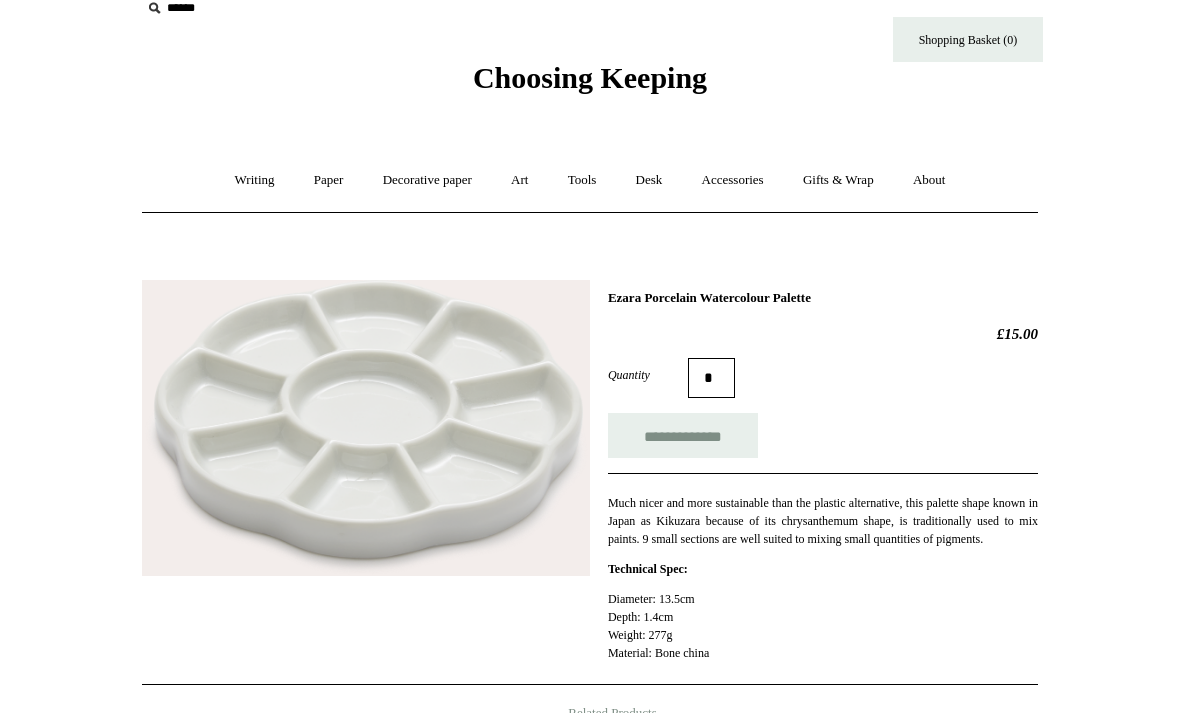 click on "Art +" at bounding box center [519, 181] 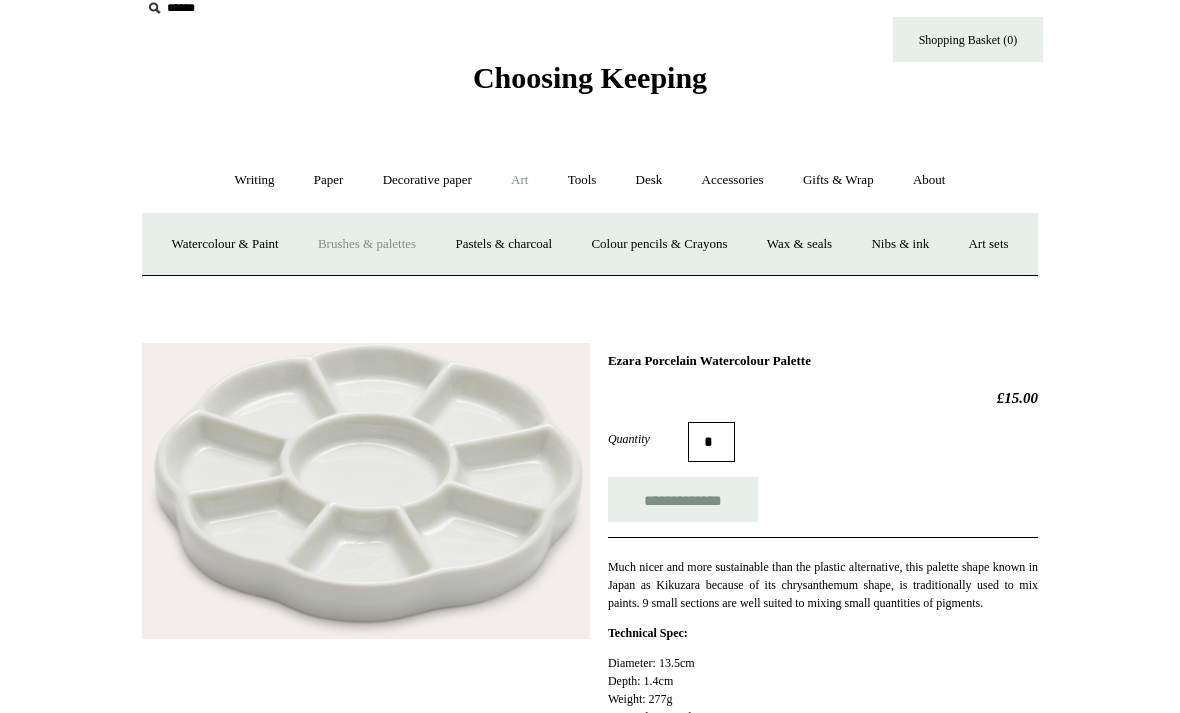 click on "Wax & seals" at bounding box center [799, 244] 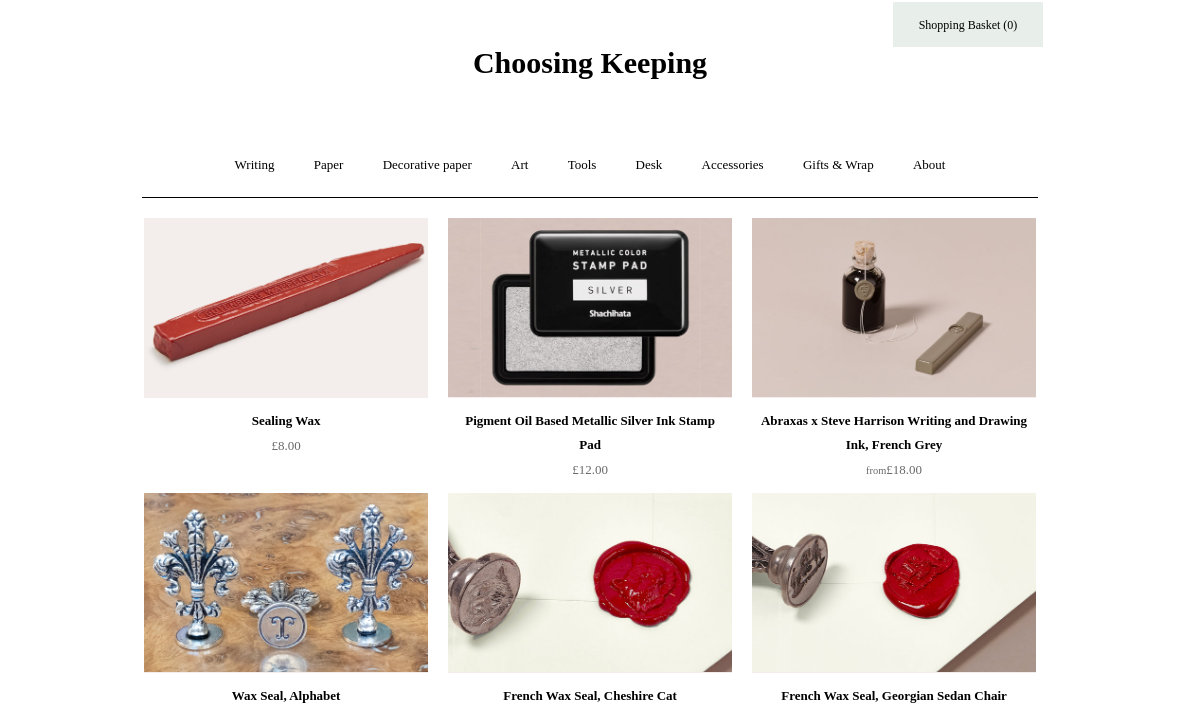 scroll, scrollTop: 43, scrollLeft: 0, axis: vertical 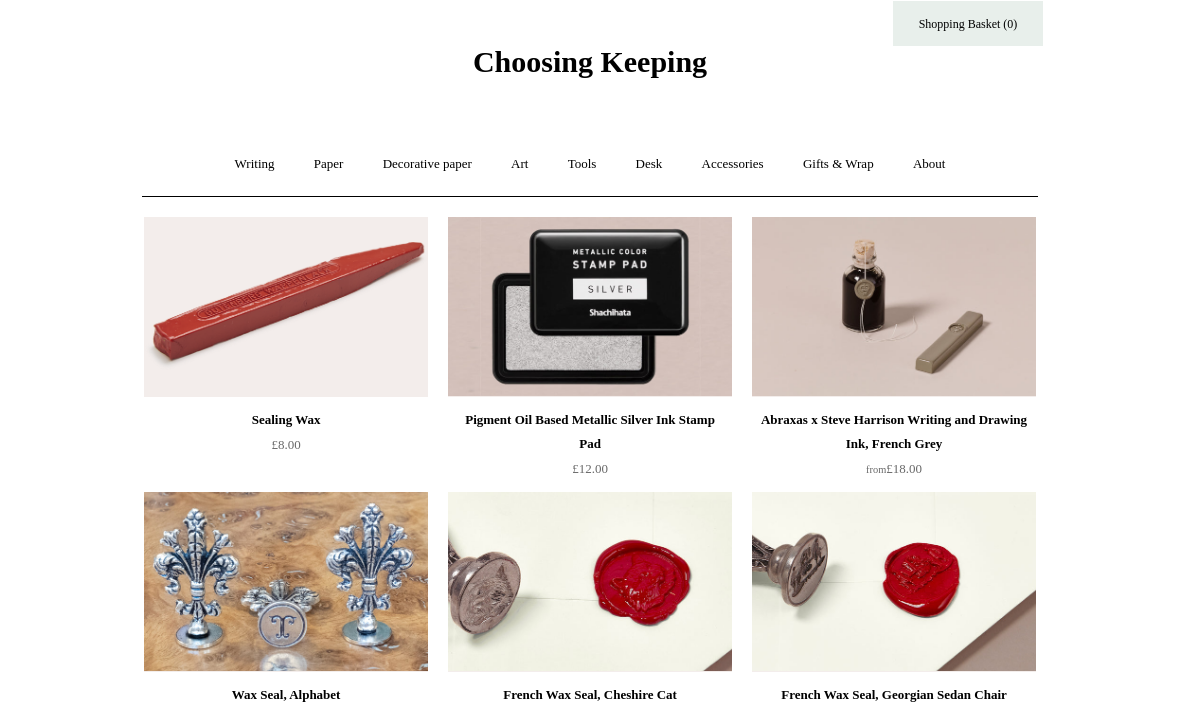 click at bounding box center [286, 307] 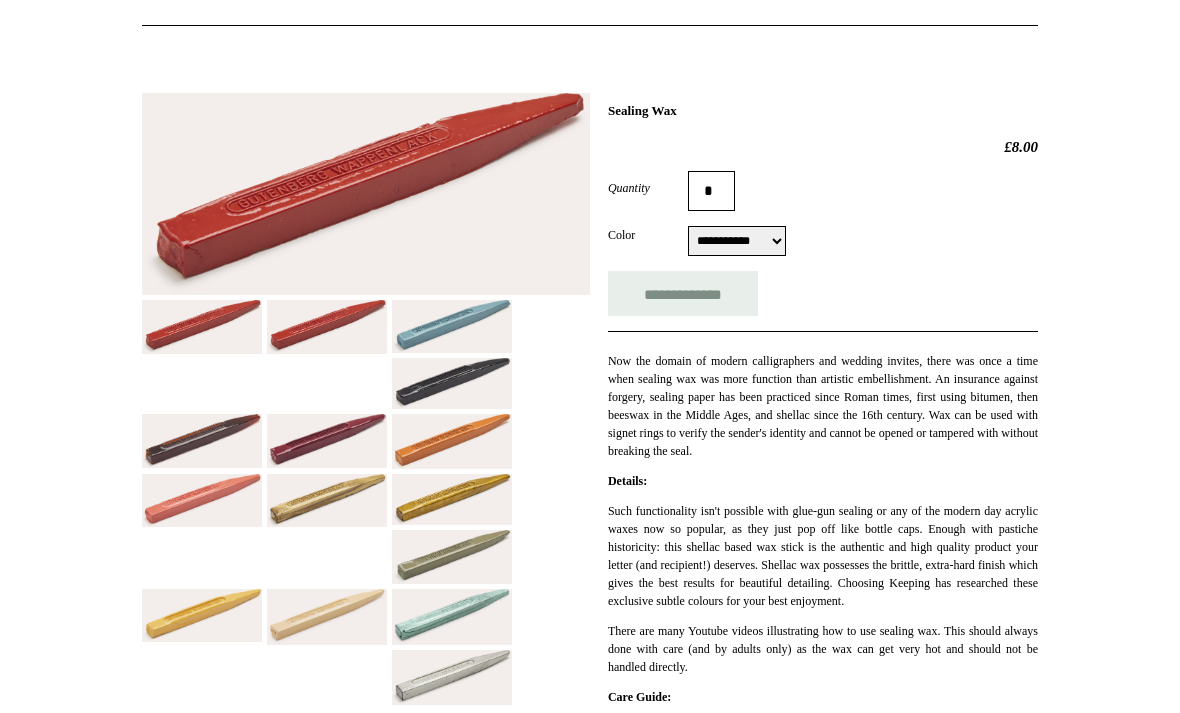 scroll, scrollTop: 0, scrollLeft: 0, axis: both 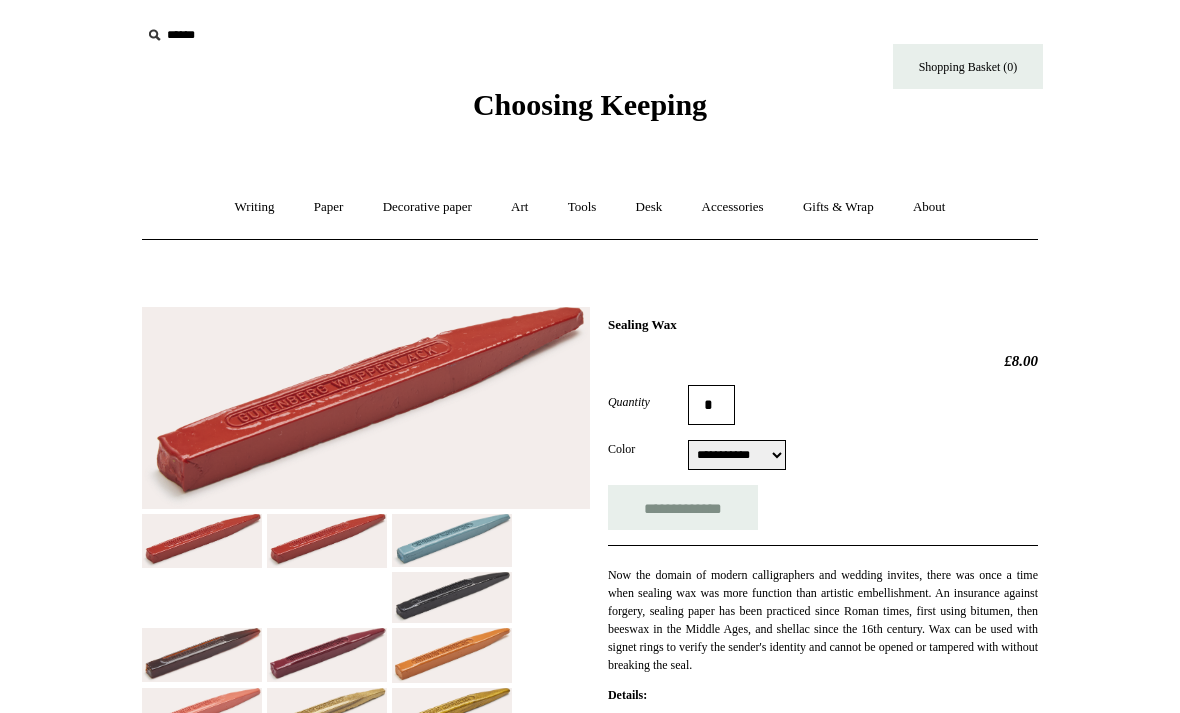 click on "Desk +" at bounding box center [649, 207] 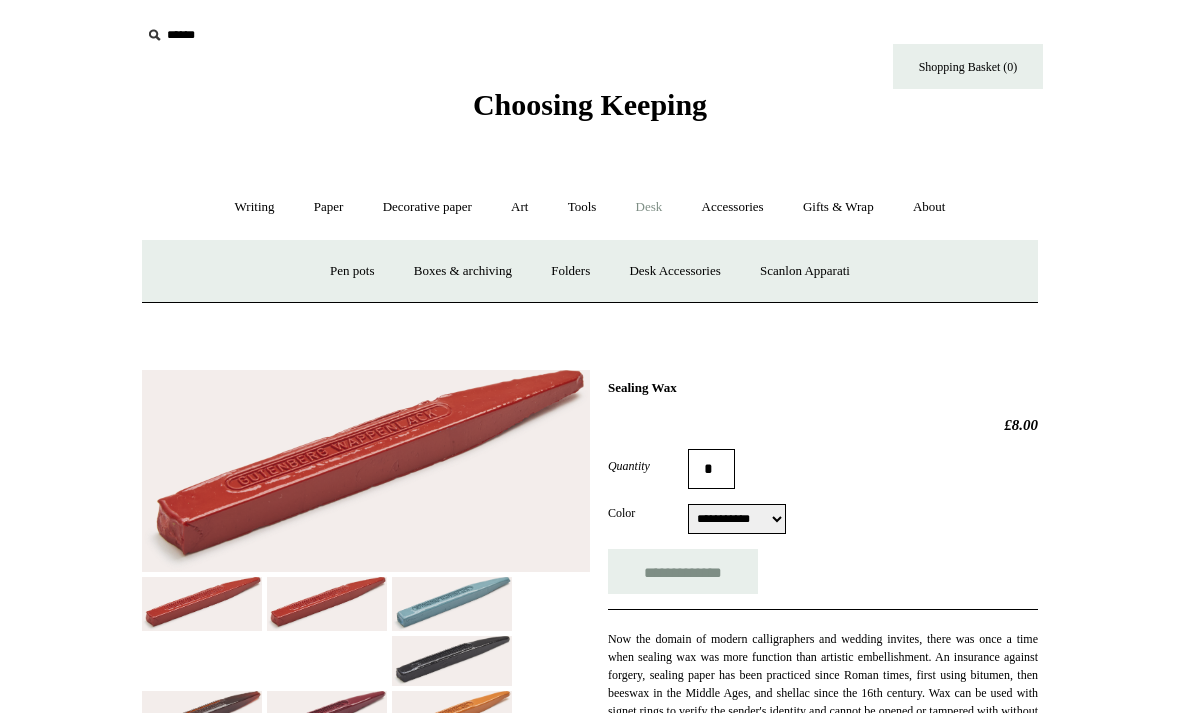 click on "Desk Accessories" at bounding box center (674, 271) 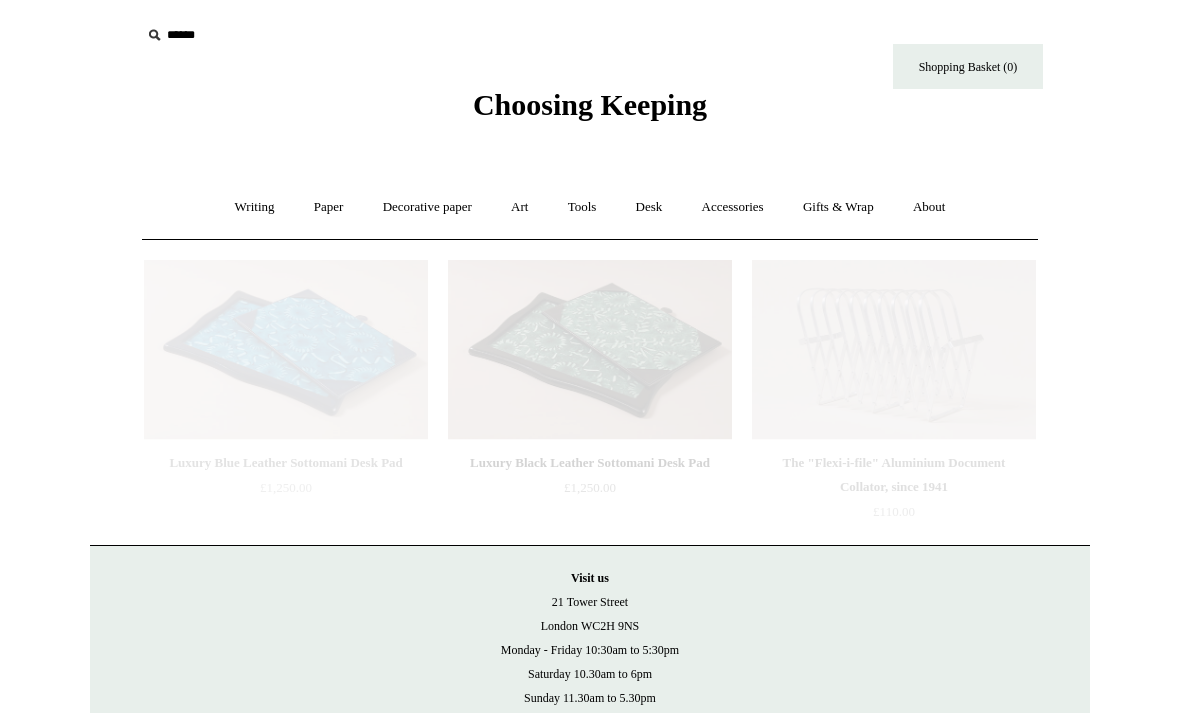 scroll, scrollTop: 0, scrollLeft: 0, axis: both 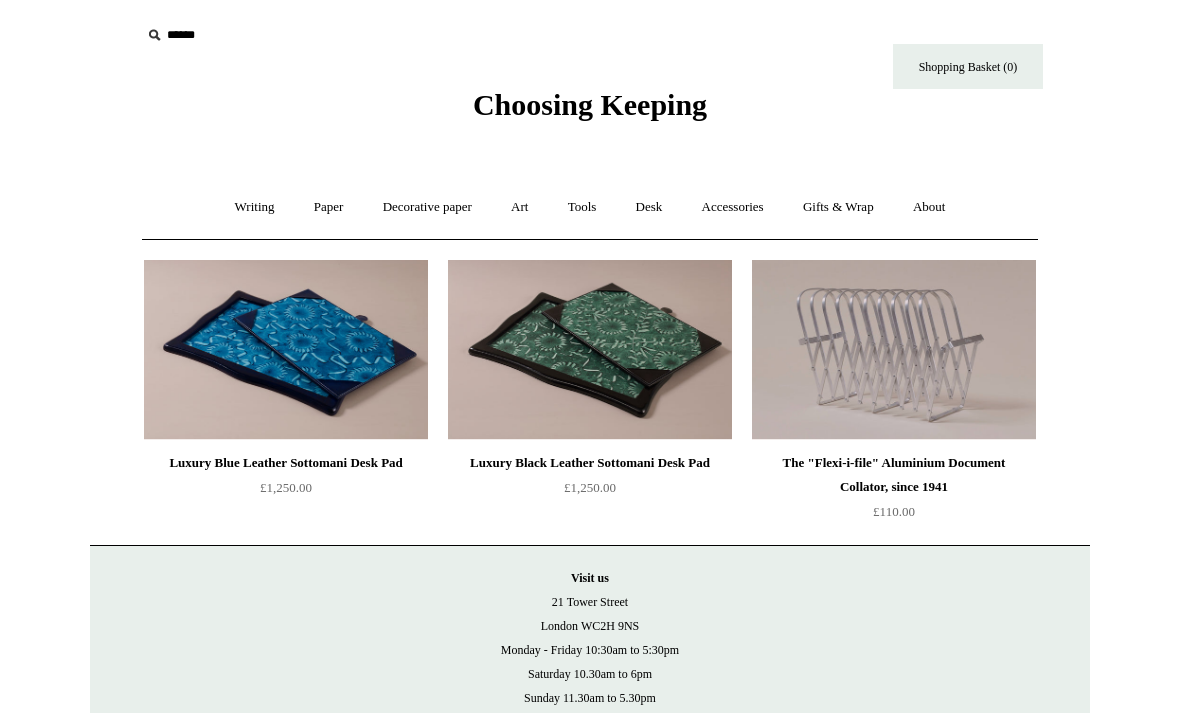 click on "Accessories +" at bounding box center [733, 207] 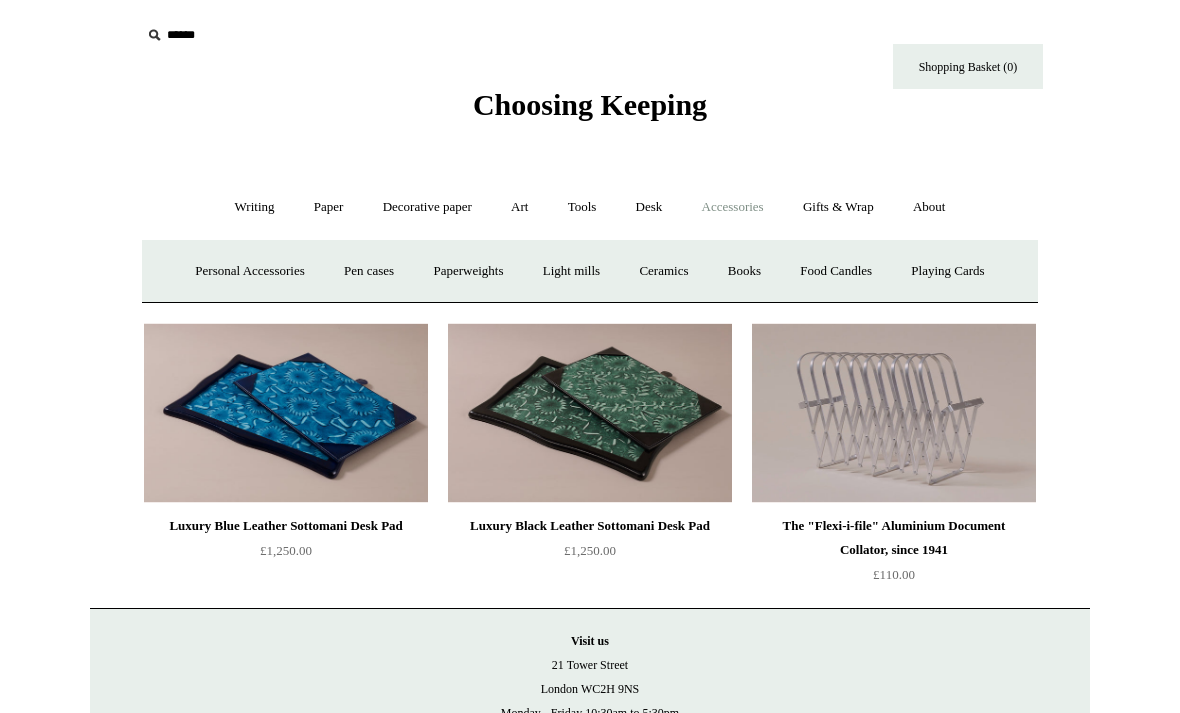 click on "Light mills" at bounding box center [571, 271] 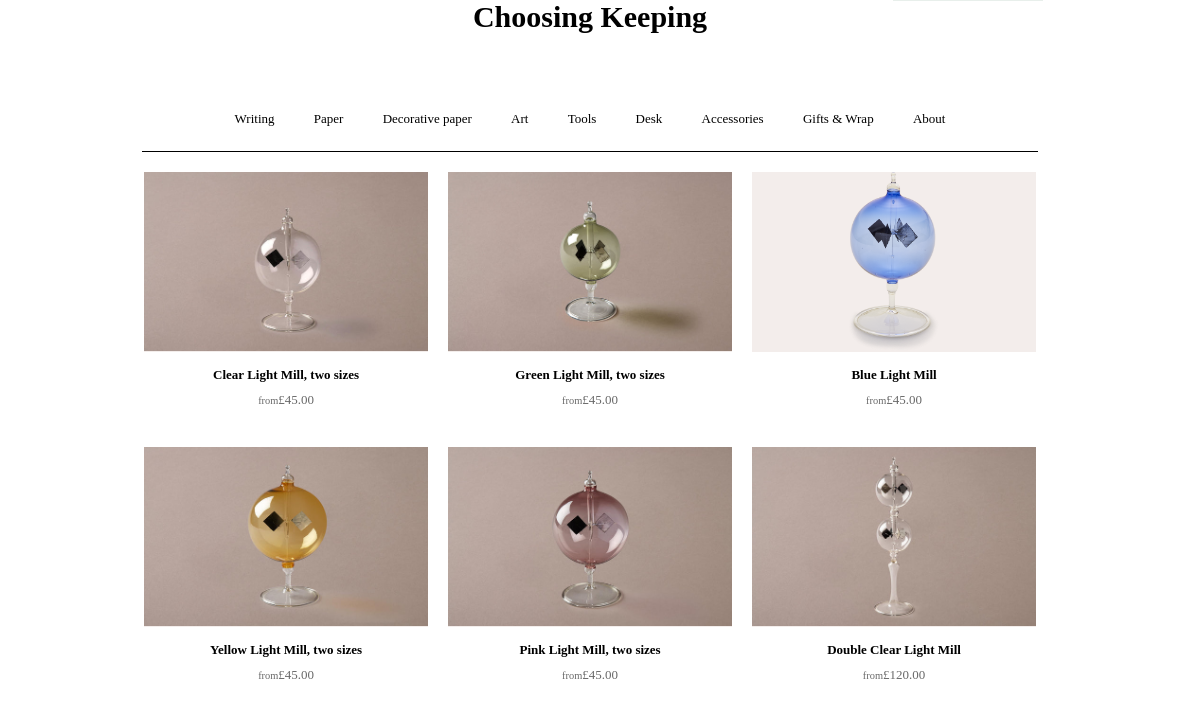 scroll, scrollTop: 87, scrollLeft: 0, axis: vertical 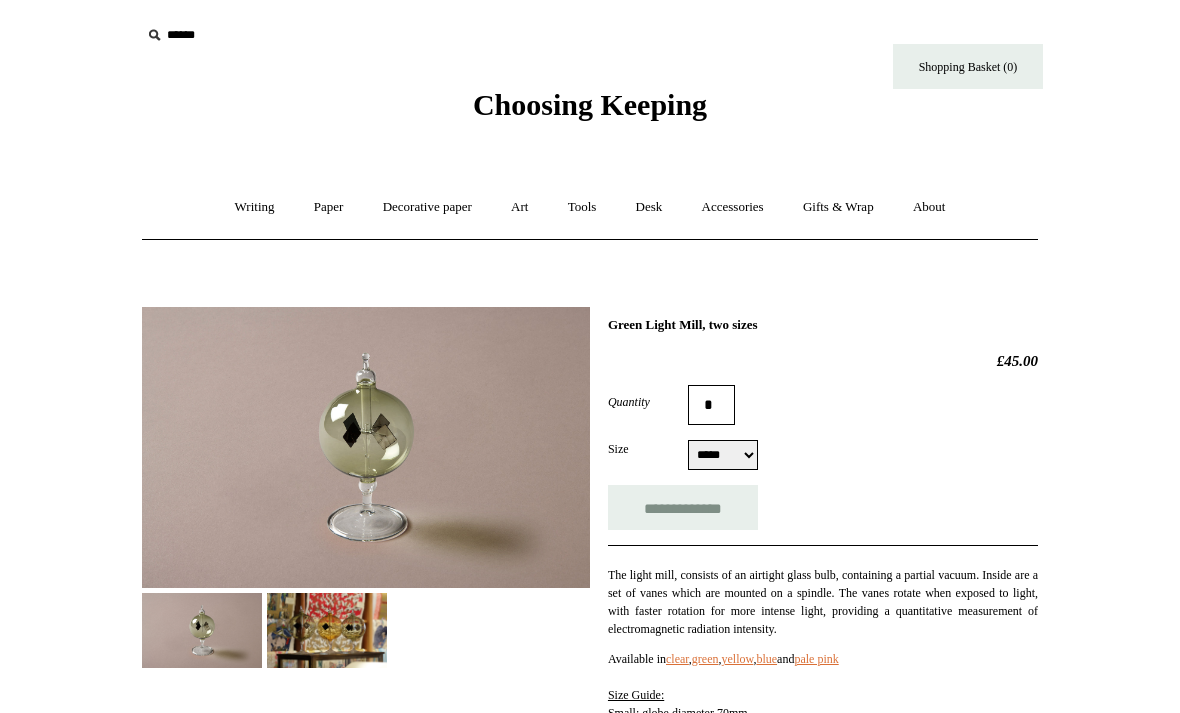click on "Art +" at bounding box center (519, 207) 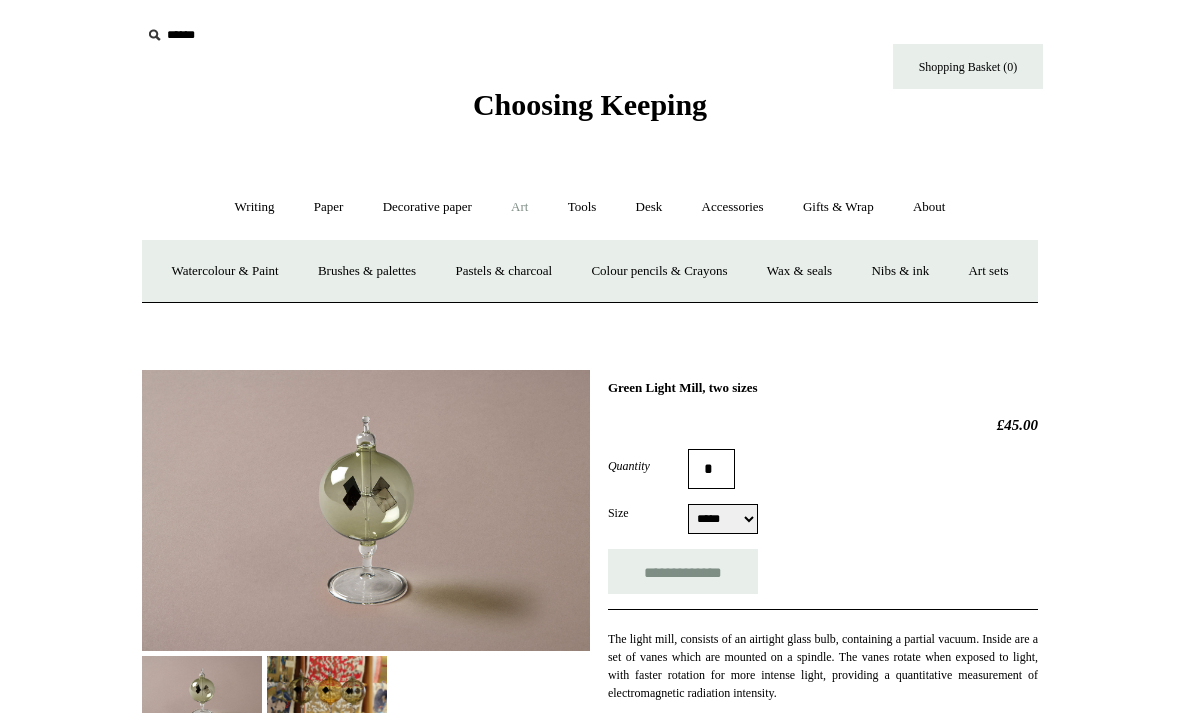click on "Art sets" at bounding box center (988, 271) 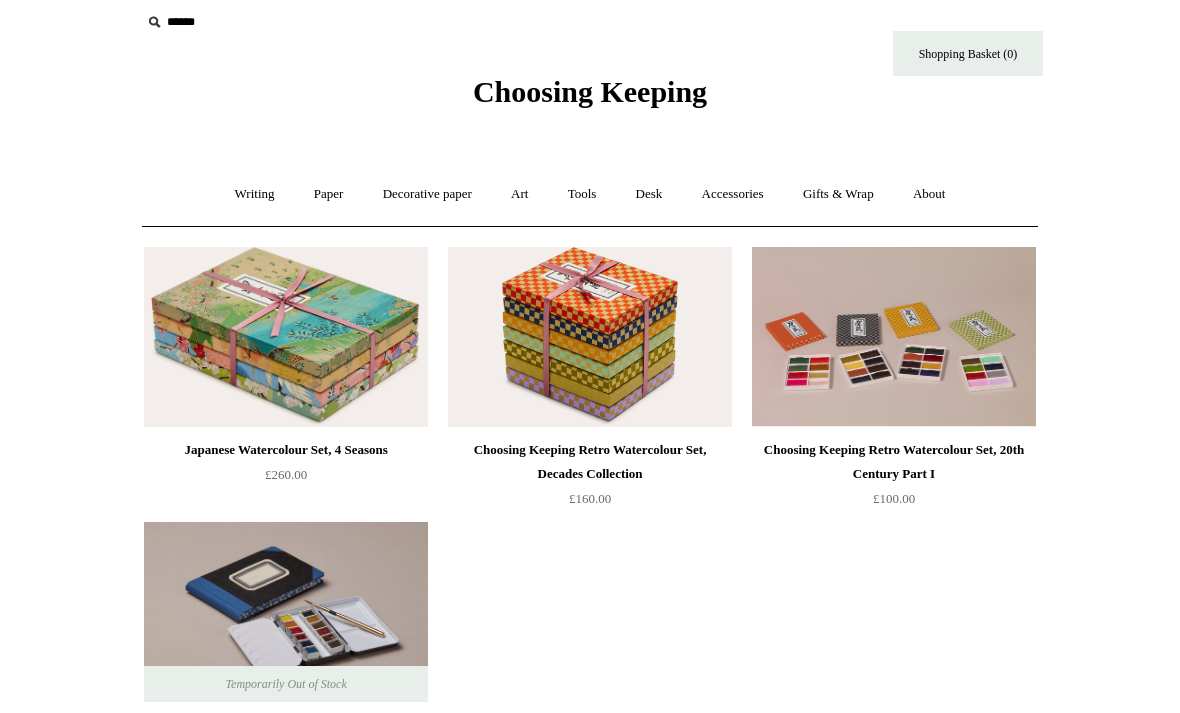 scroll, scrollTop: 0, scrollLeft: 0, axis: both 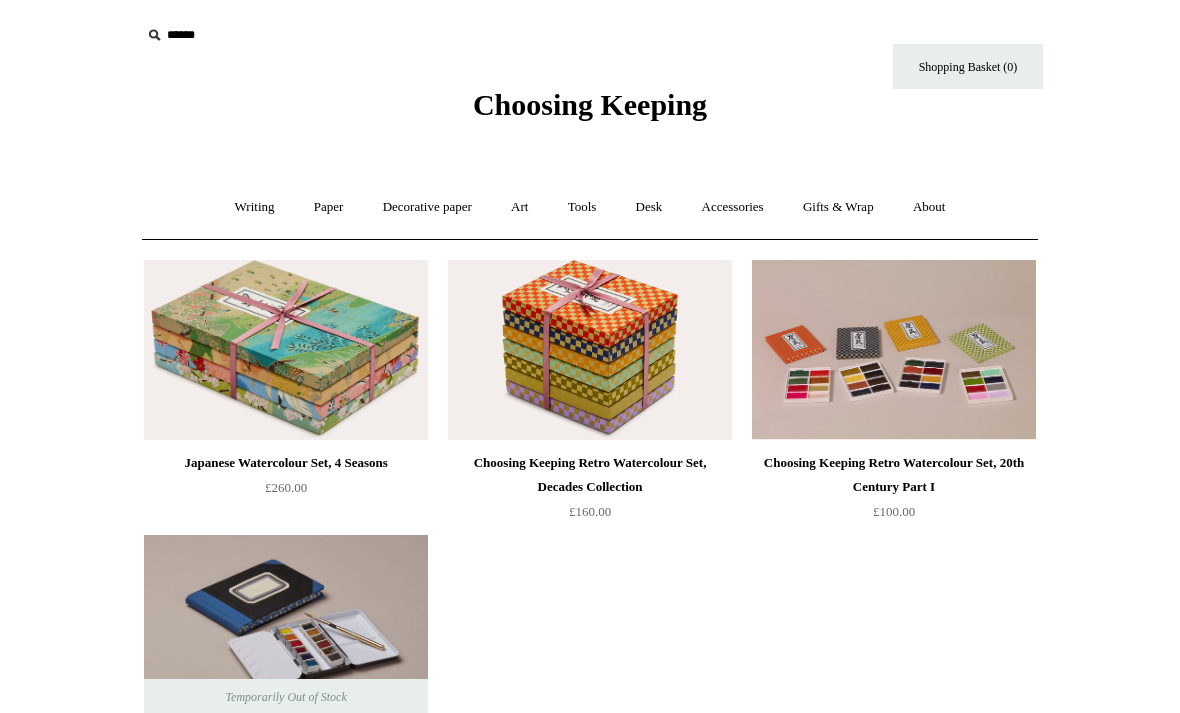 click on "About +" at bounding box center [929, 207] 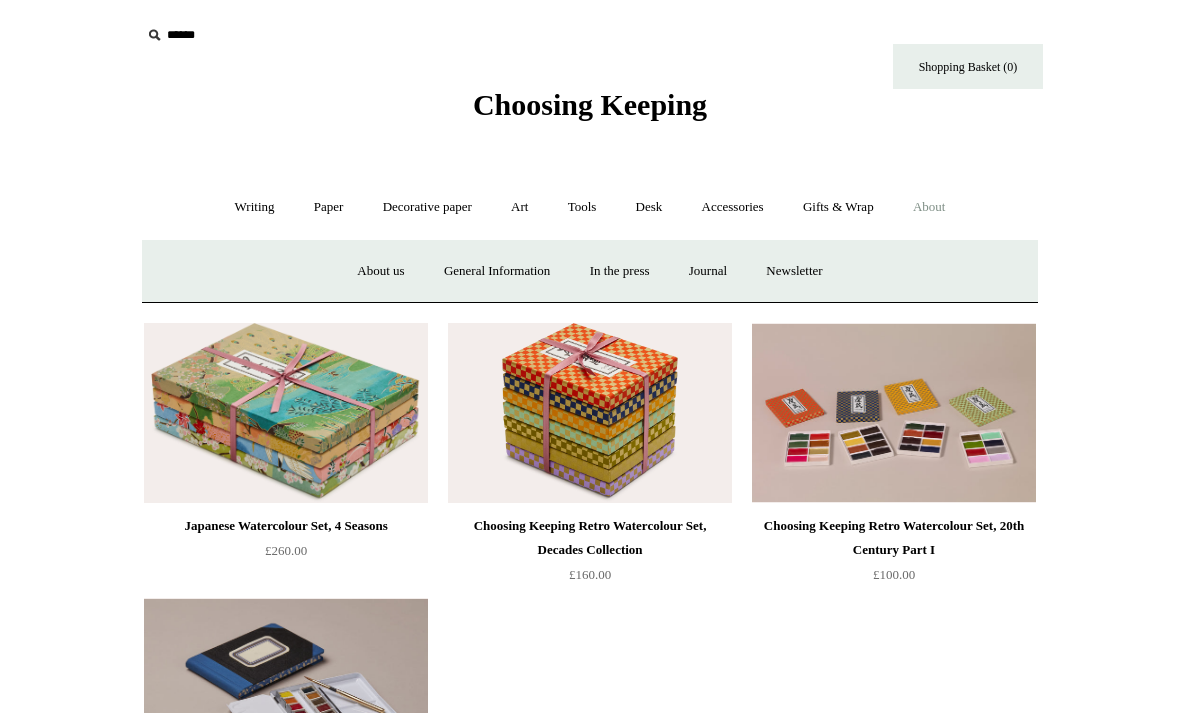 click on "Gifts & Wrap +" at bounding box center [838, 207] 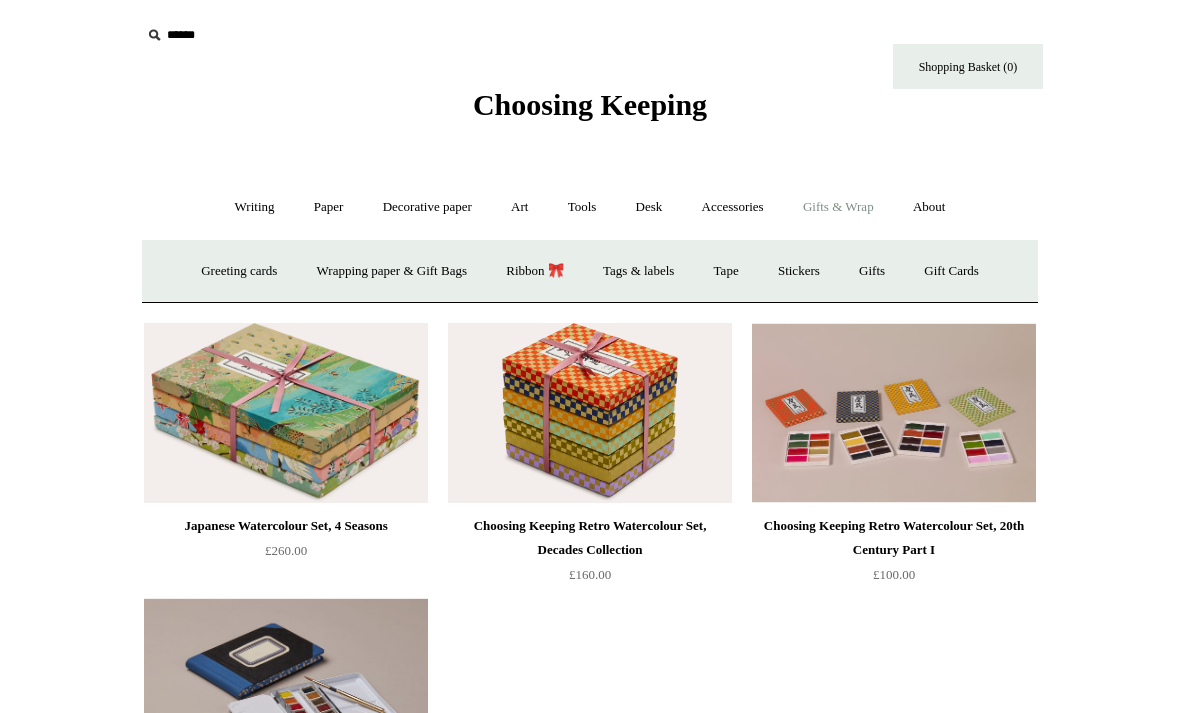 click on "Tape" at bounding box center (726, 271) 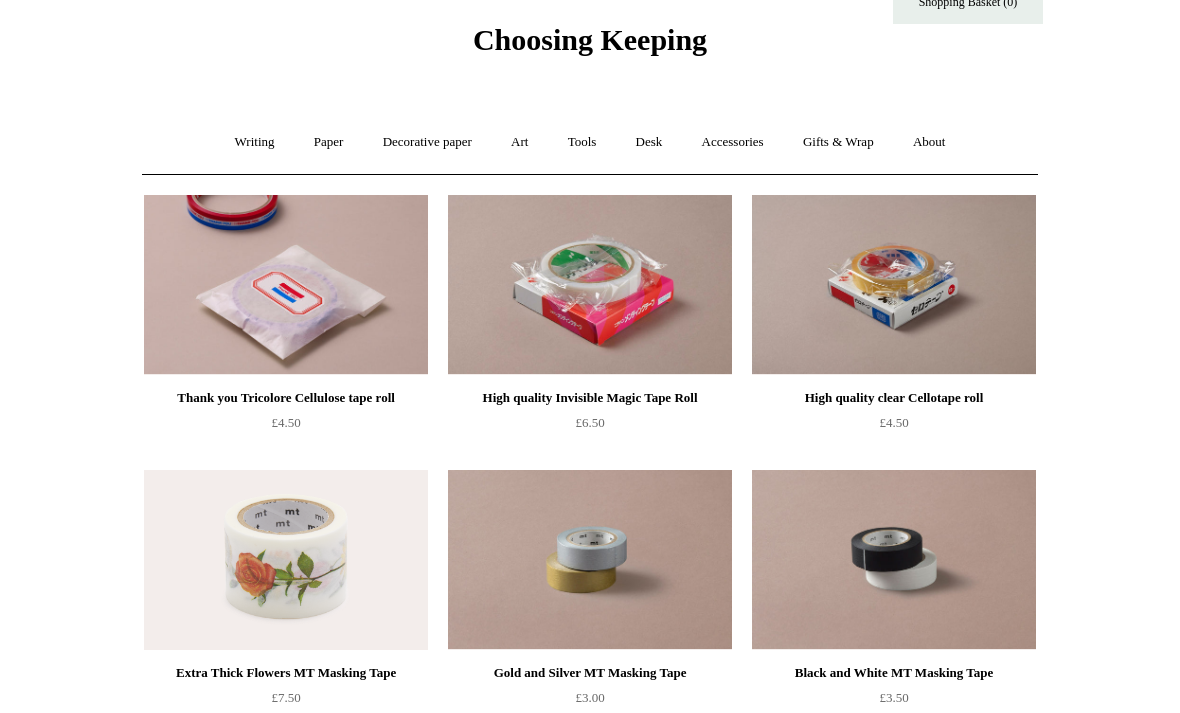 scroll, scrollTop: 0, scrollLeft: 0, axis: both 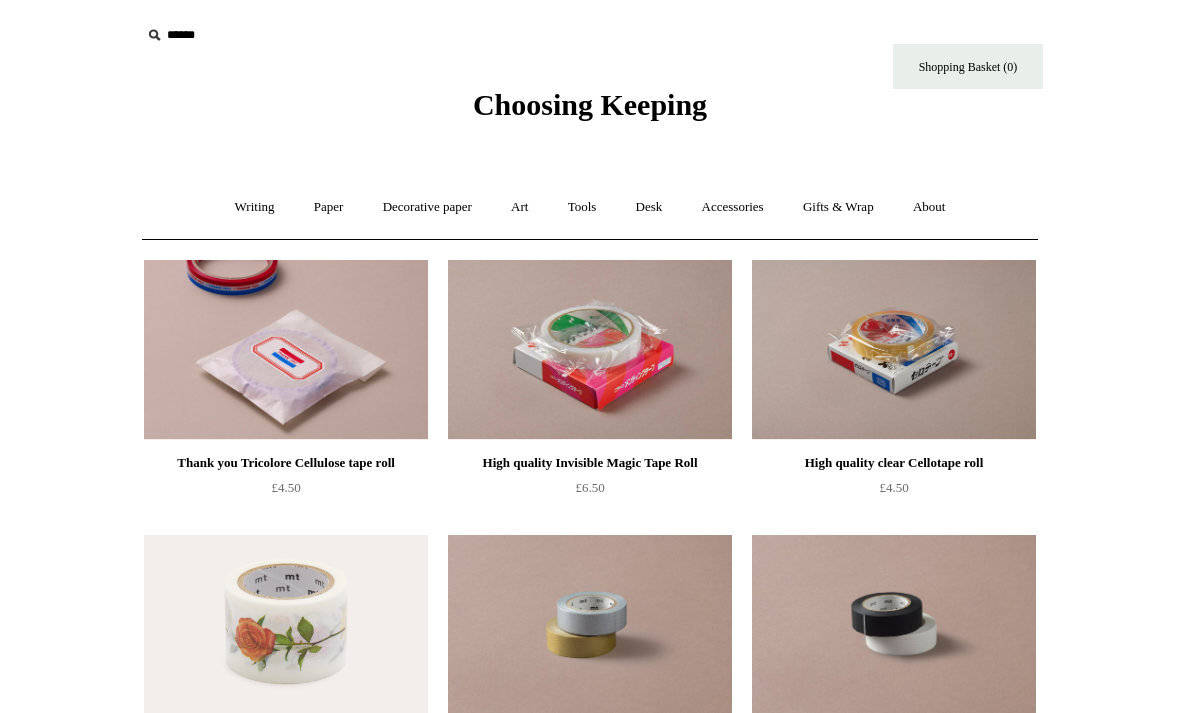 click on "Gifts & Wrap +" at bounding box center (838, 207) 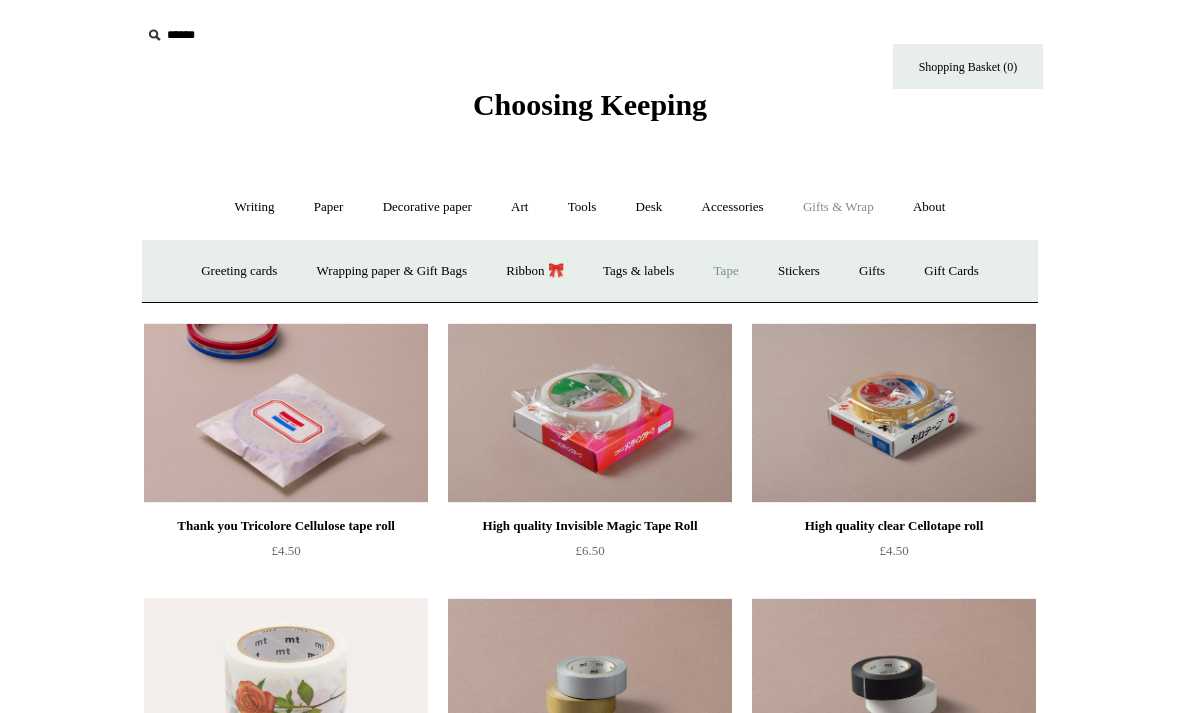 click on "Tags & labels" at bounding box center (638, 271) 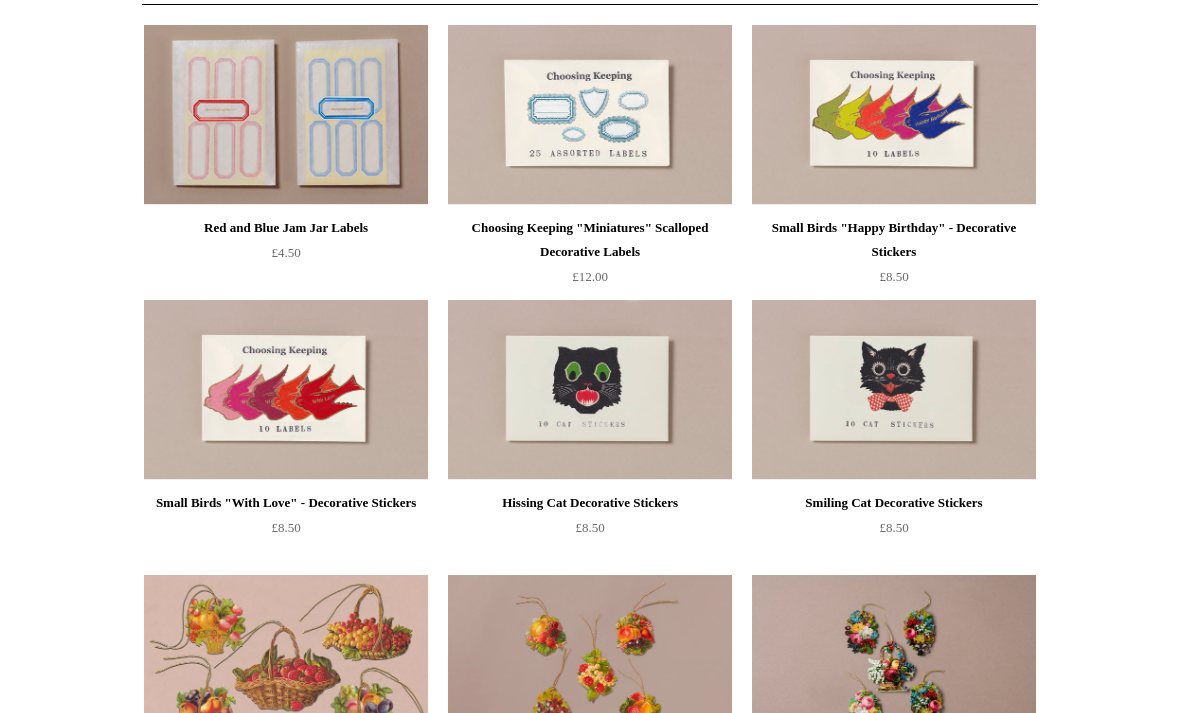 scroll, scrollTop: 236, scrollLeft: 0, axis: vertical 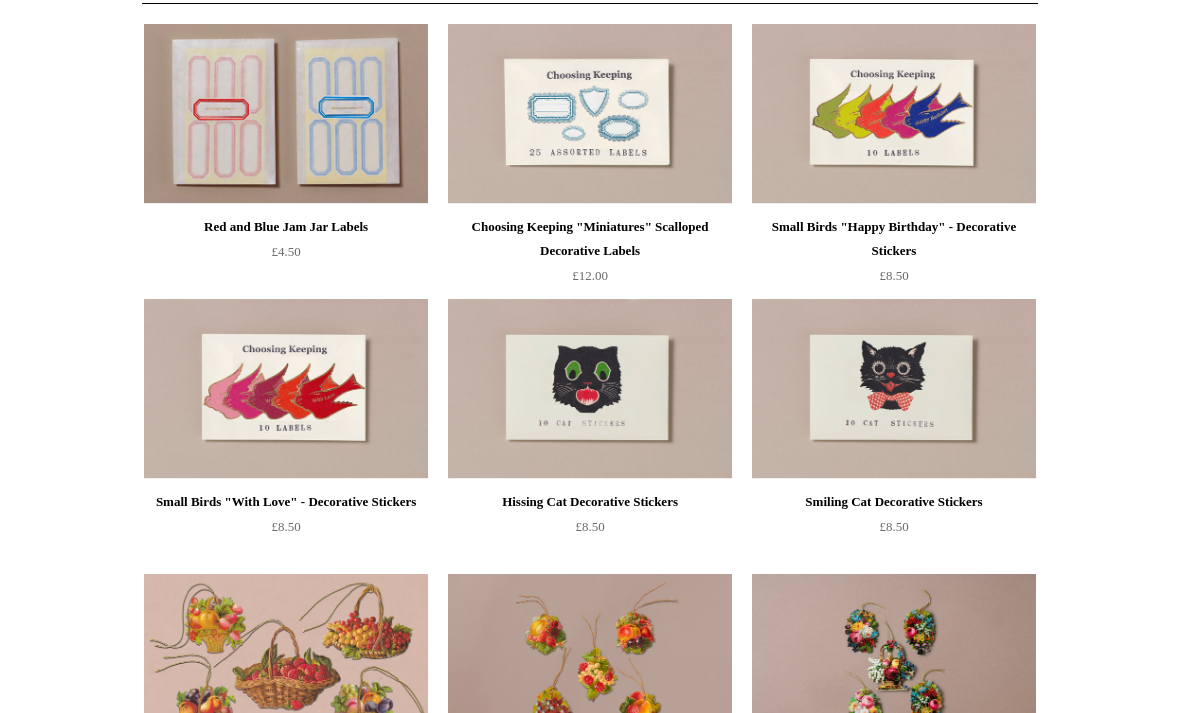 click at bounding box center (590, 114) 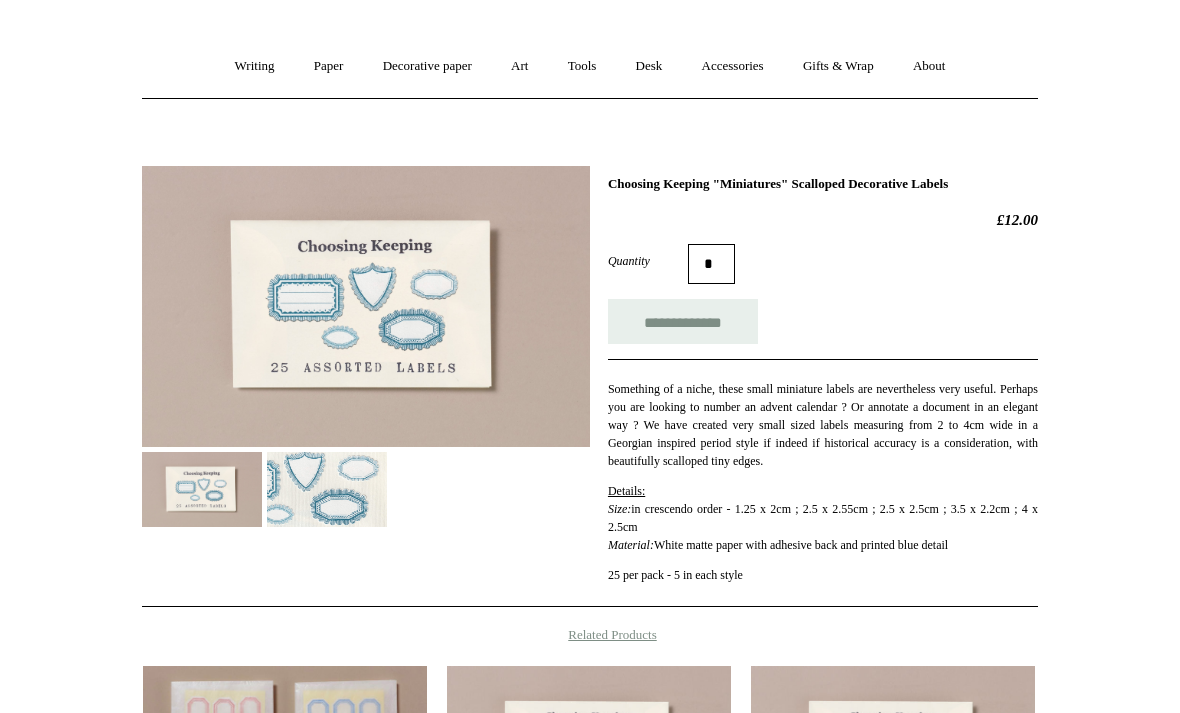 scroll, scrollTop: 0, scrollLeft: 0, axis: both 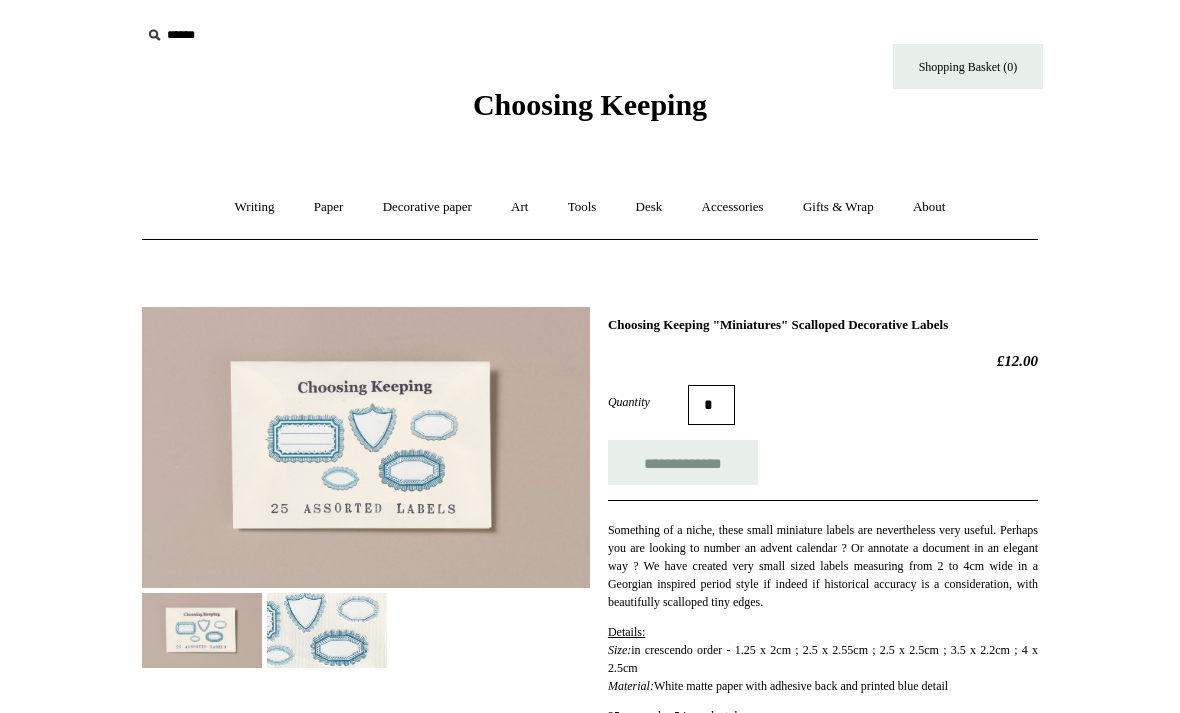 click on "Desk +" at bounding box center (649, 207) 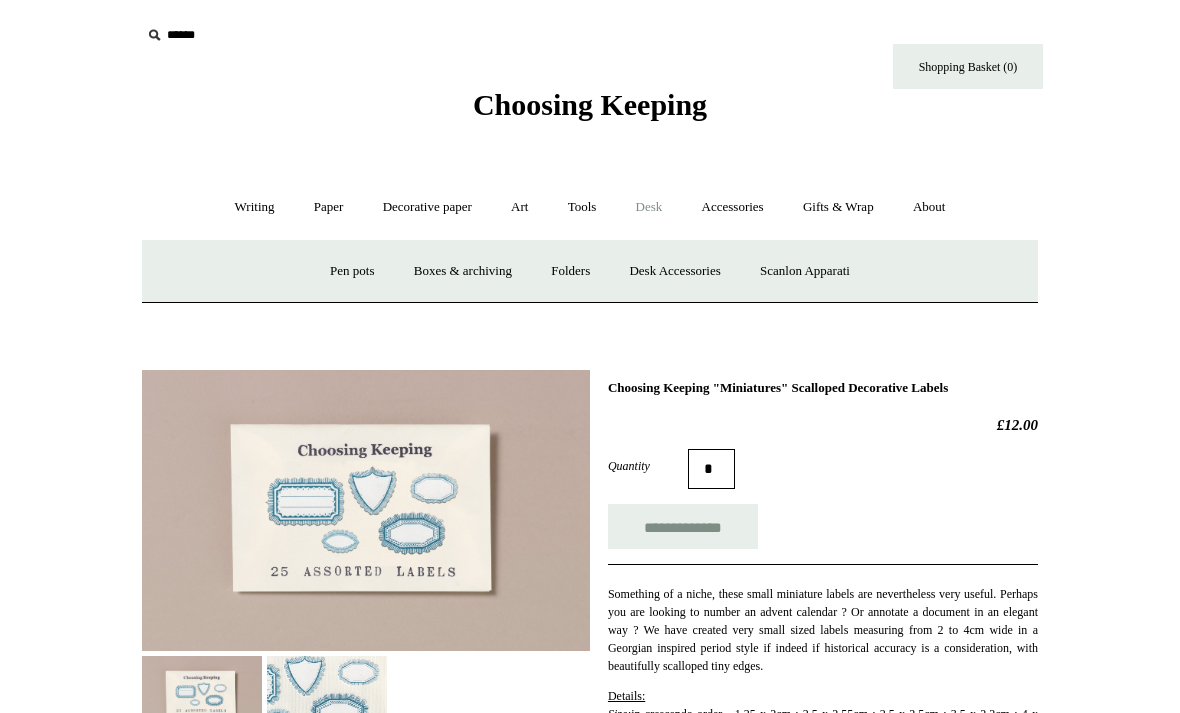 click on "Accessories +" at bounding box center [733, 207] 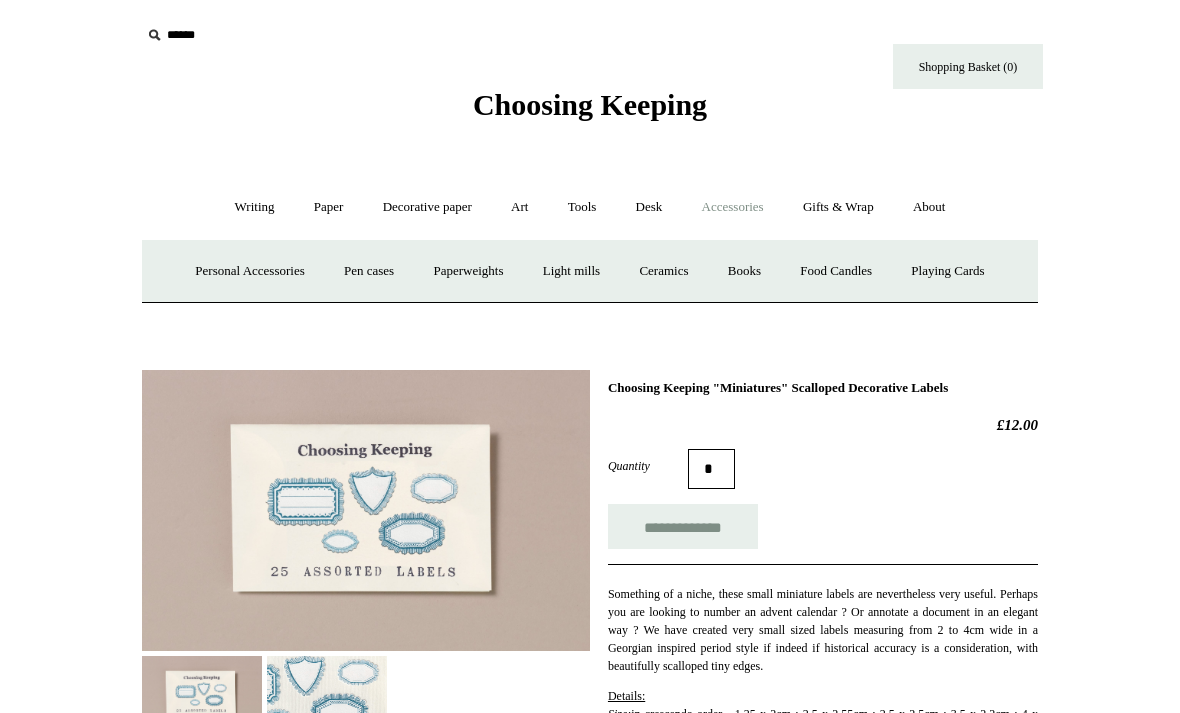 click on "Ceramics  +" at bounding box center (663, 271) 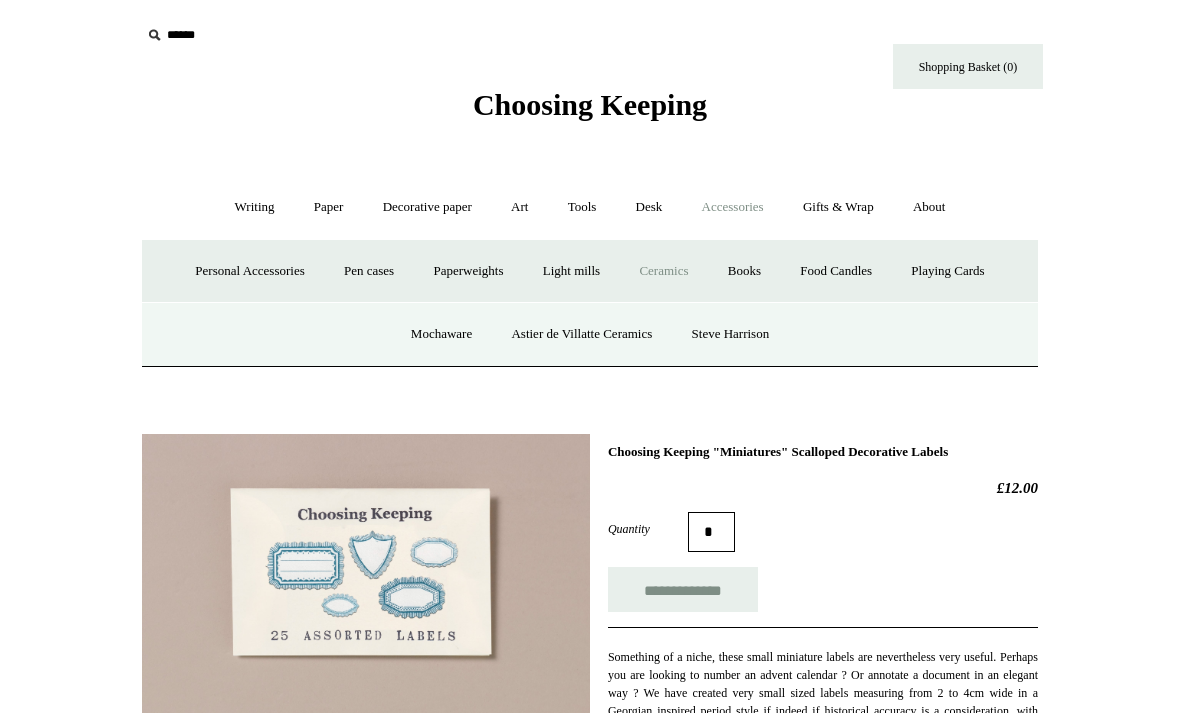 click on "Mochaware" at bounding box center [441, 334] 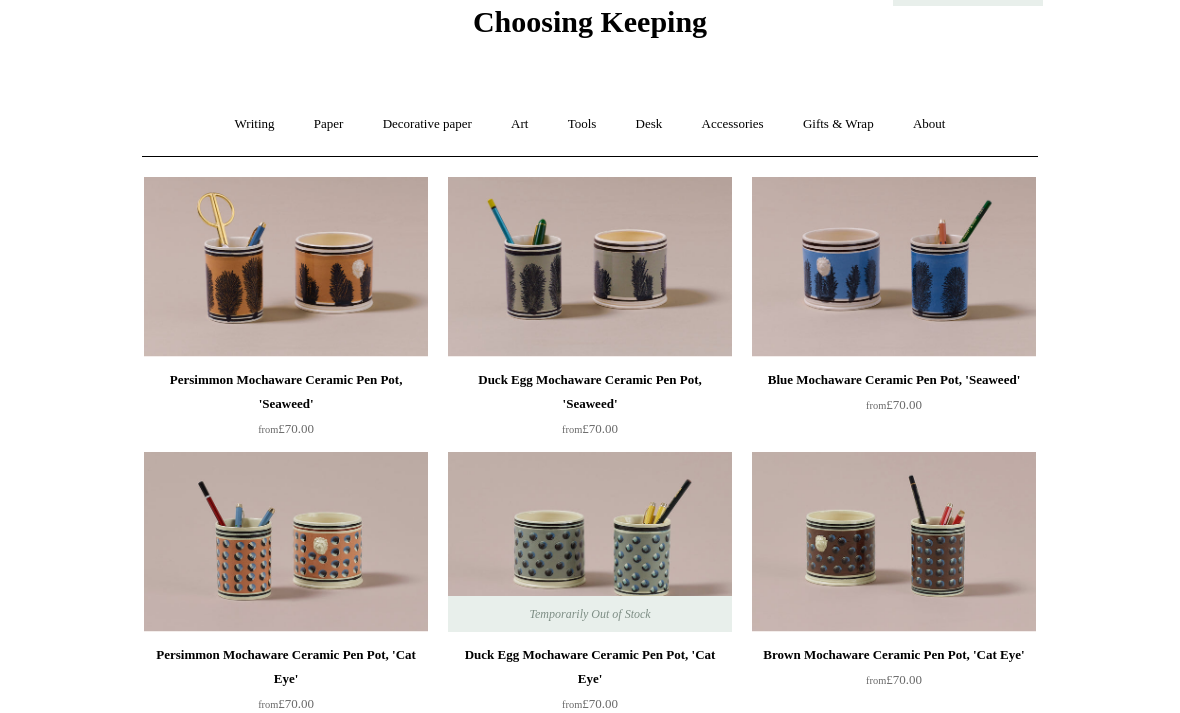 scroll, scrollTop: 0, scrollLeft: 0, axis: both 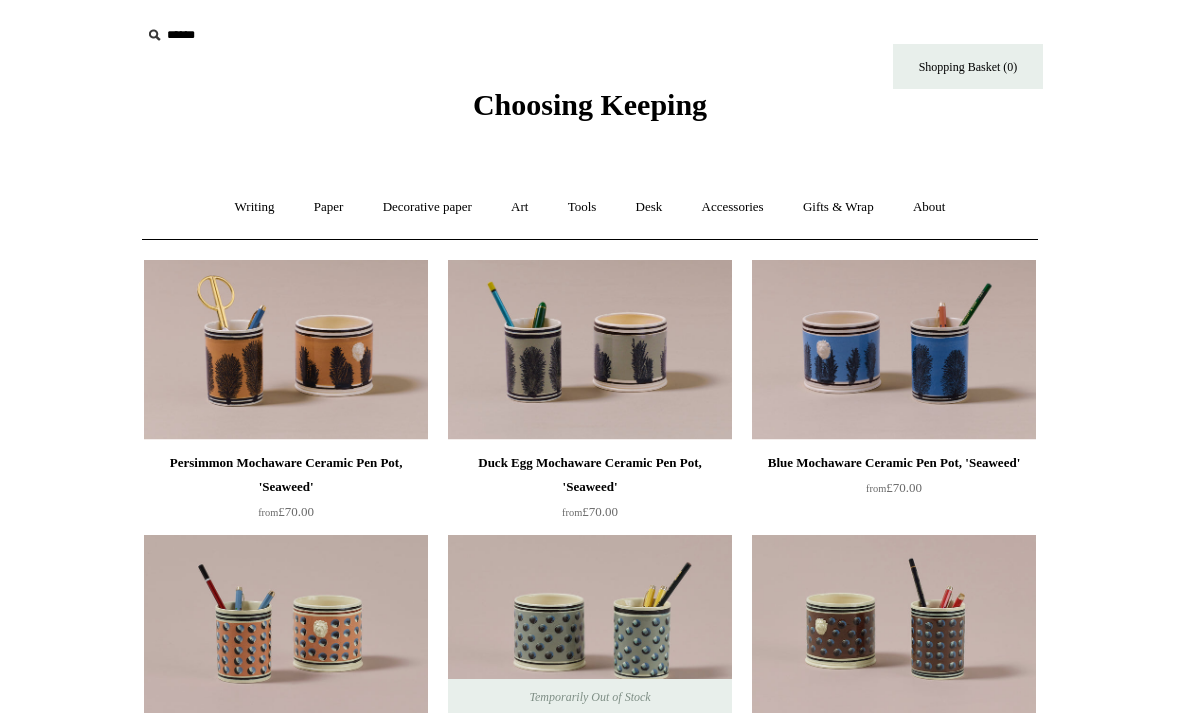 click on "Accessories +" at bounding box center [733, 207] 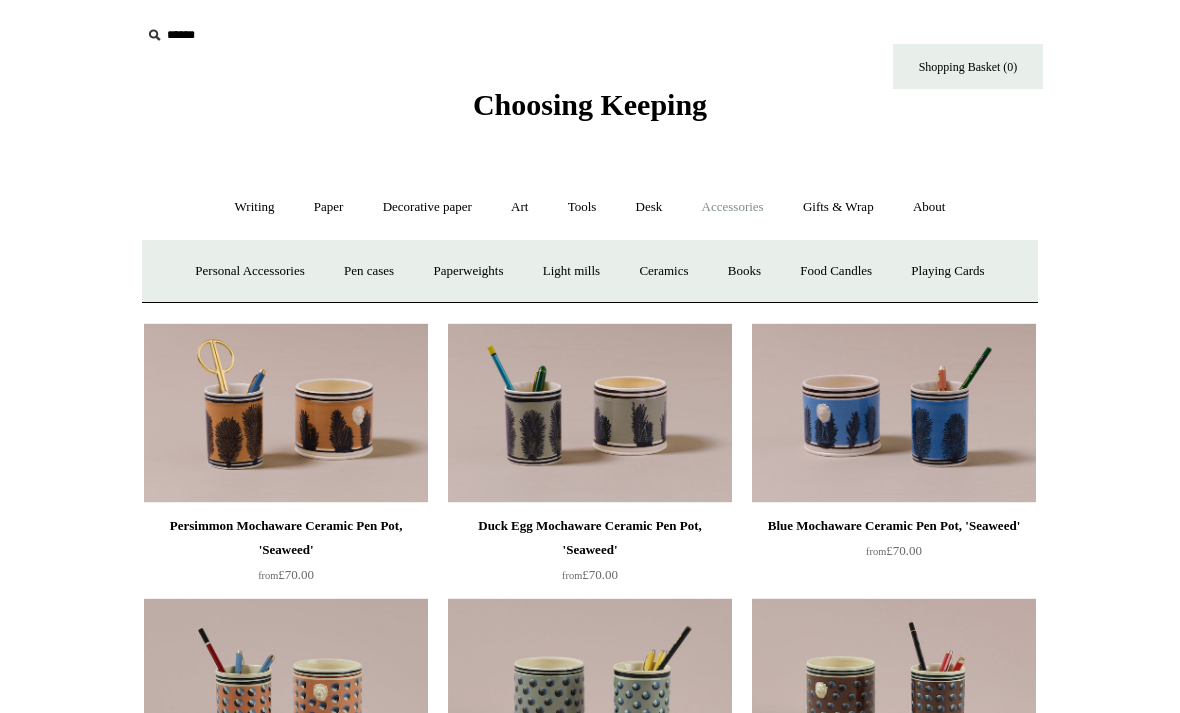 click on "Ceramics  +" at bounding box center [663, 271] 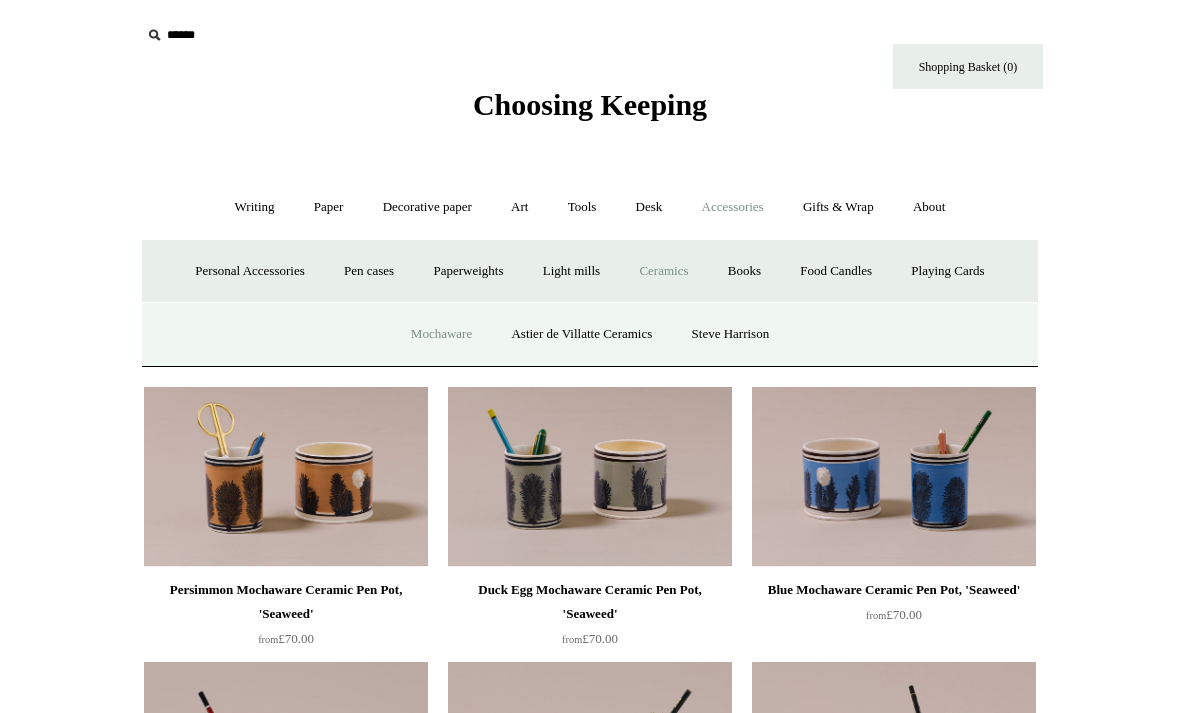 click on "Astier de Villatte Ceramics" at bounding box center [581, 334] 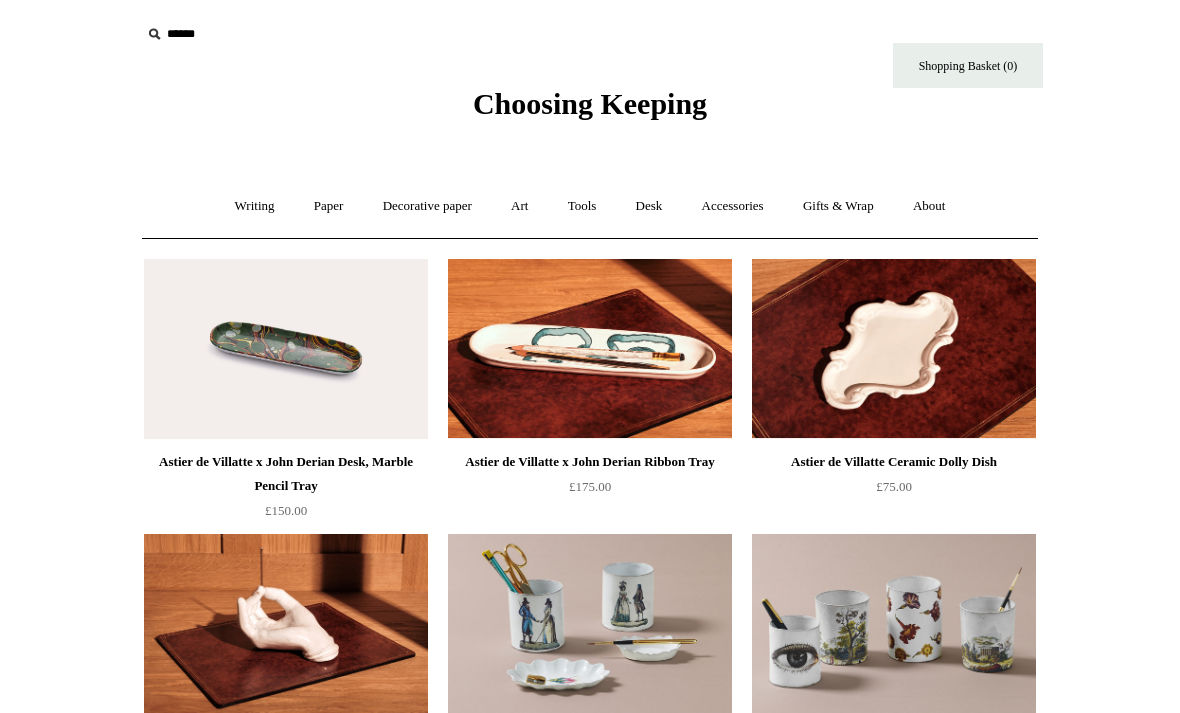 scroll, scrollTop: 0, scrollLeft: 0, axis: both 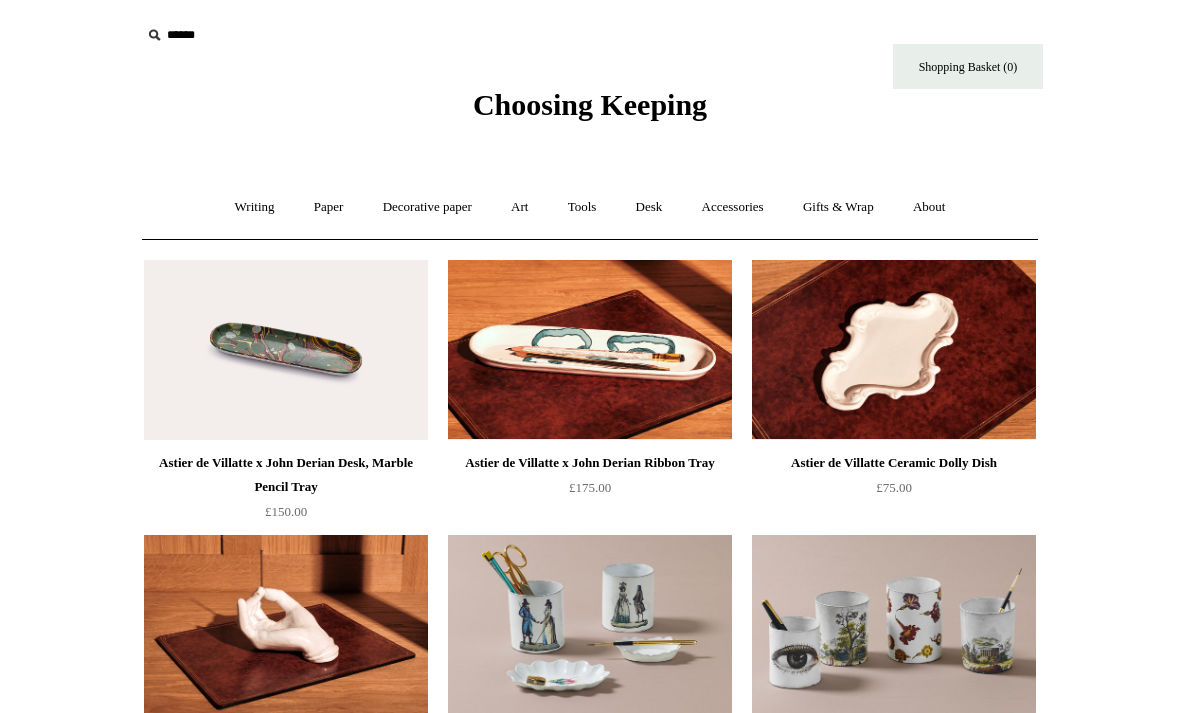 click on "Desk +" at bounding box center [649, 207] 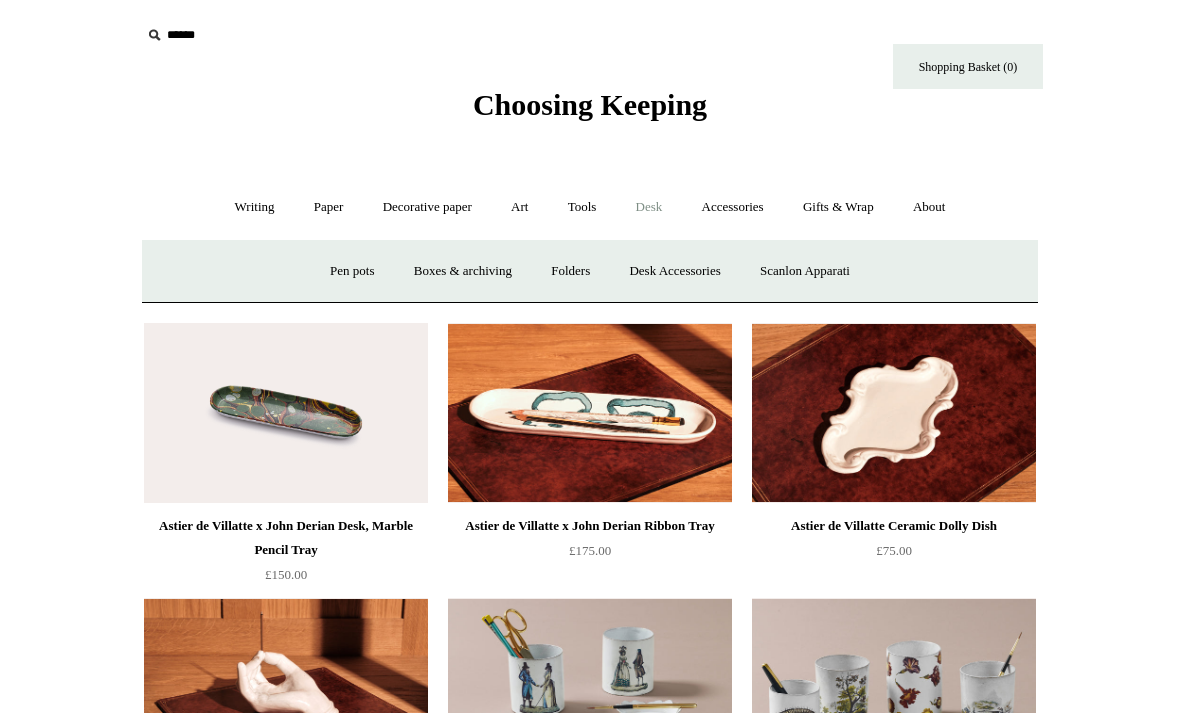click on "Desk Accessories" at bounding box center [674, 271] 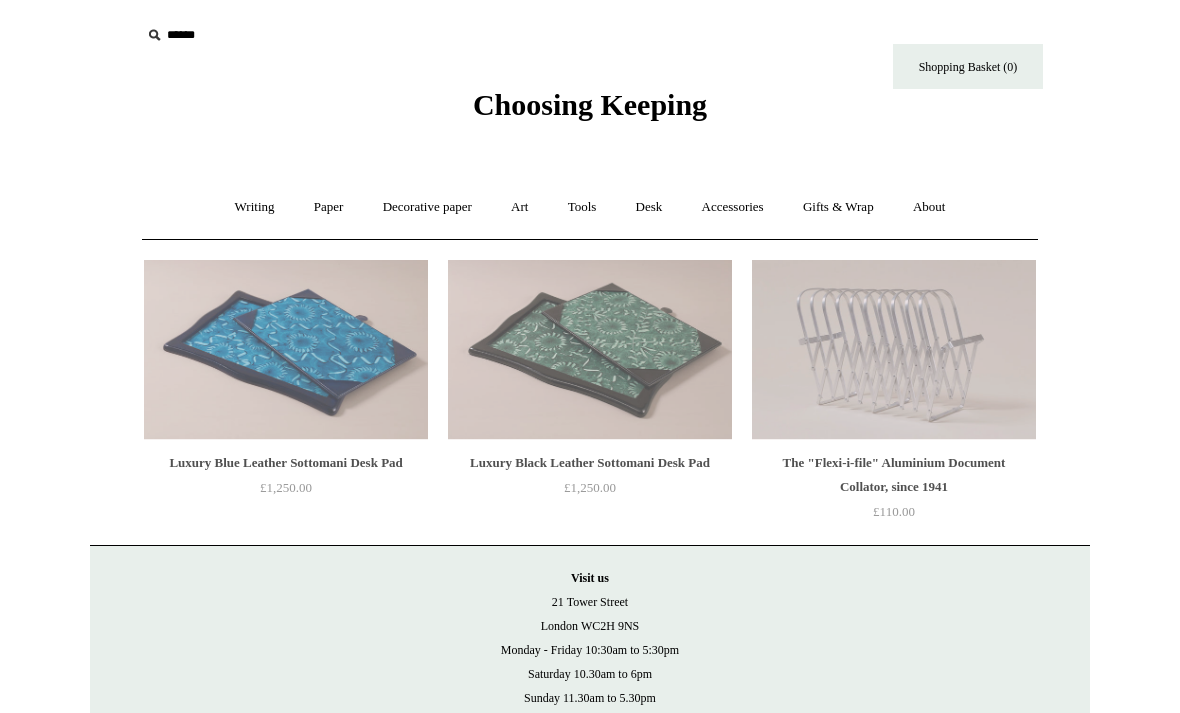 scroll, scrollTop: 0, scrollLeft: 0, axis: both 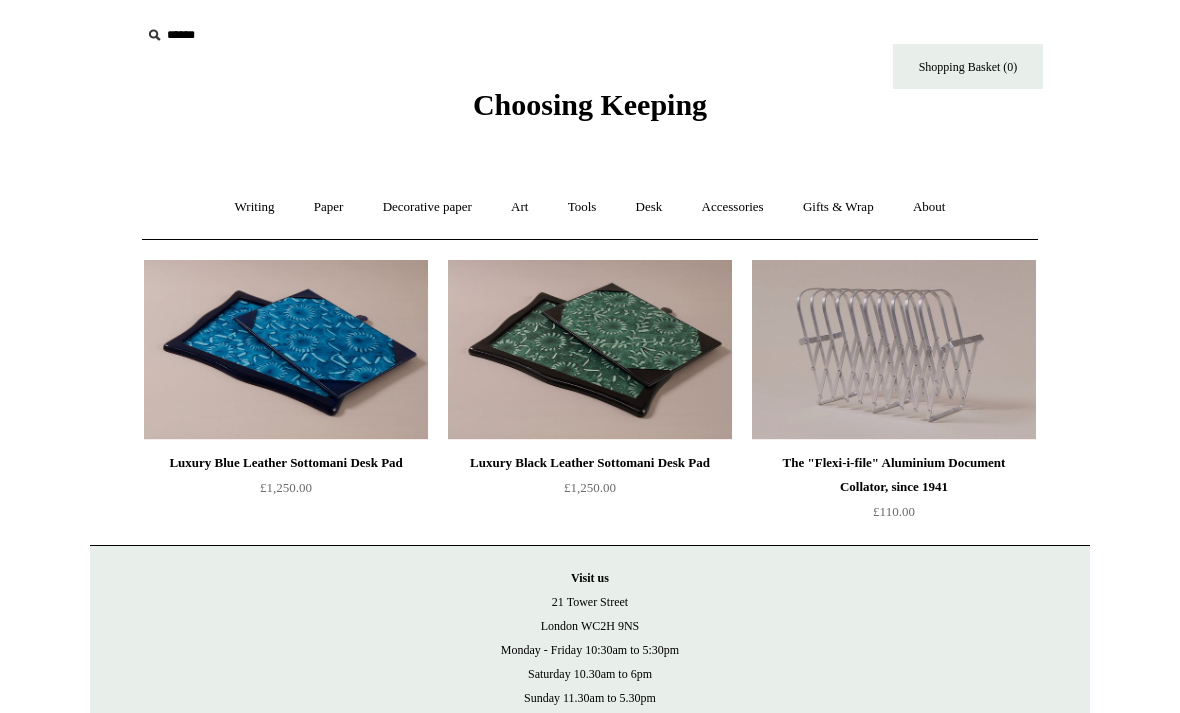 click on "Accessories +" at bounding box center [733, 207] 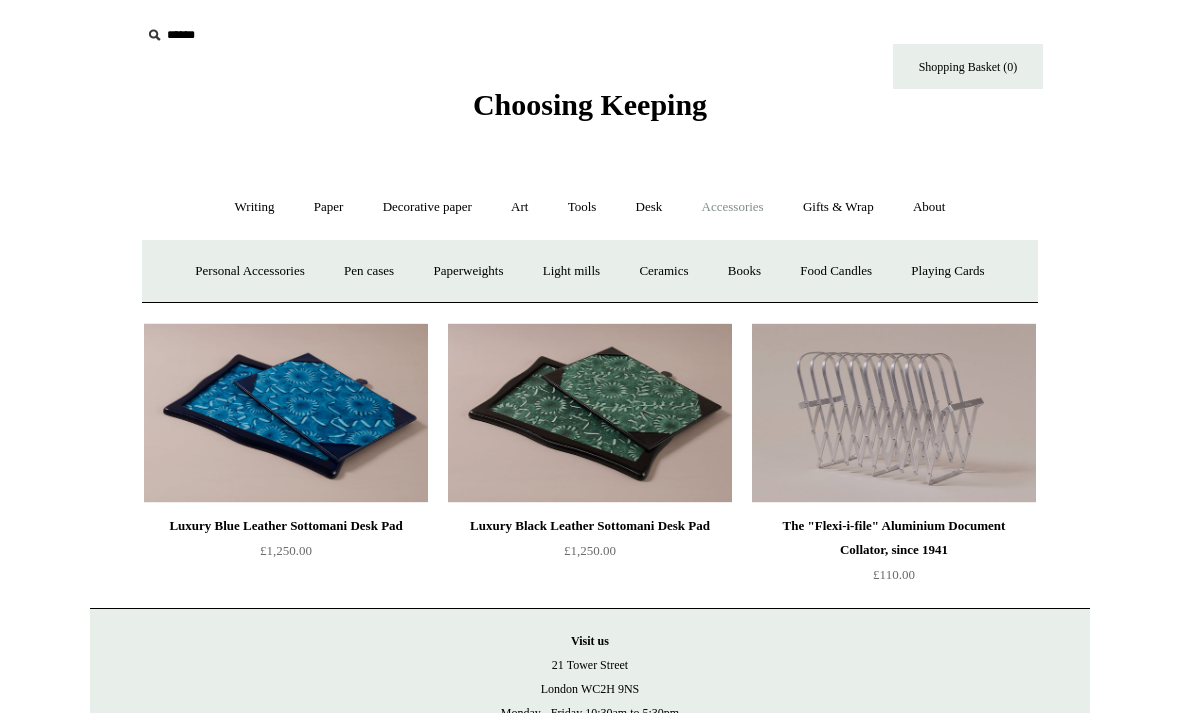 click on "Food Candles" at bounding box center (836, 271) 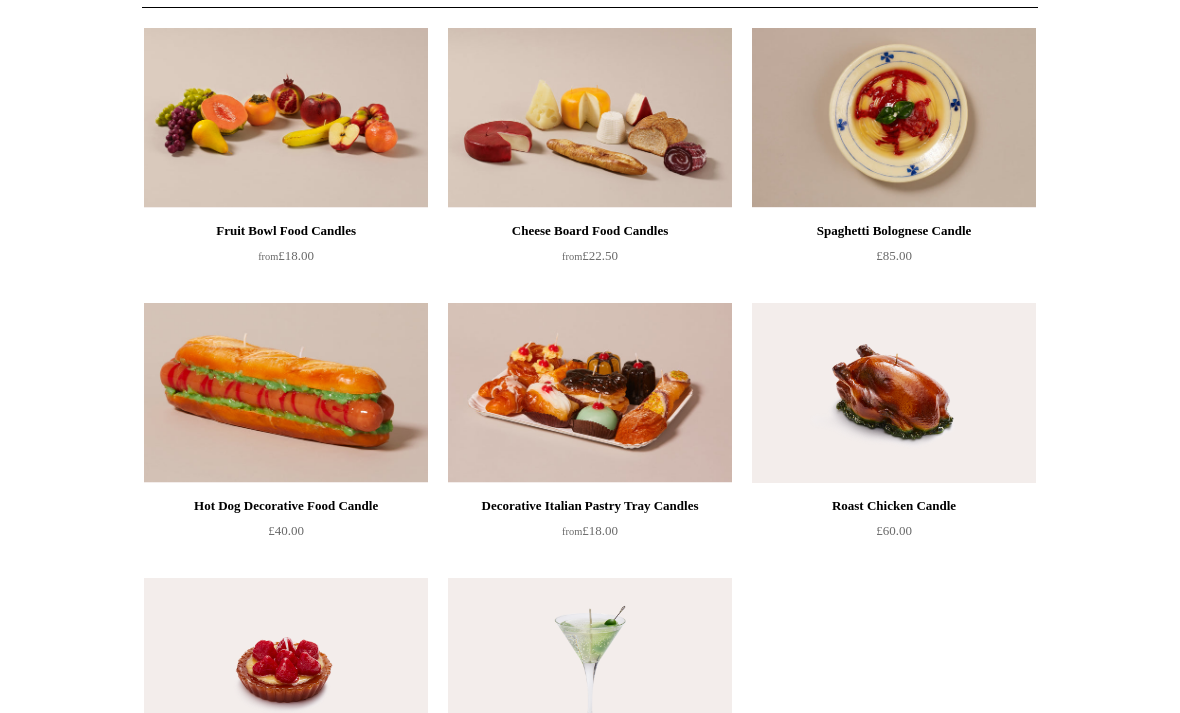 scroll, scrollTop: 231, scrollLeft: 0, axis: vertical 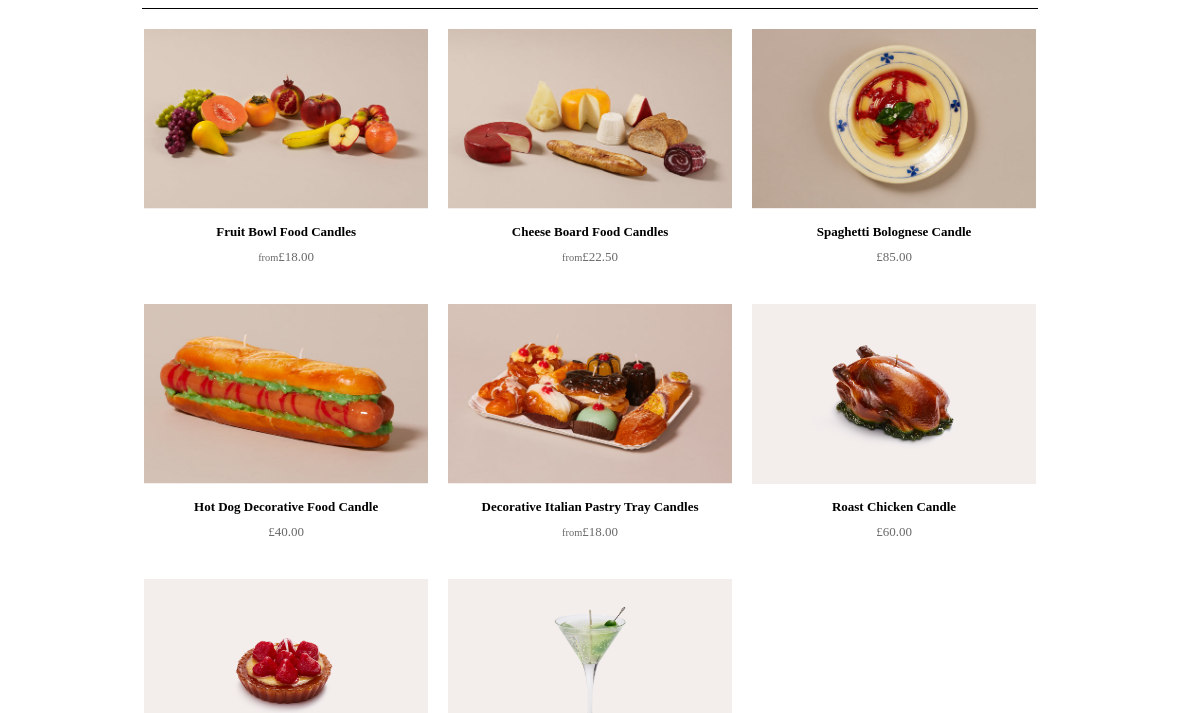 click at bounding box center (590, 394) 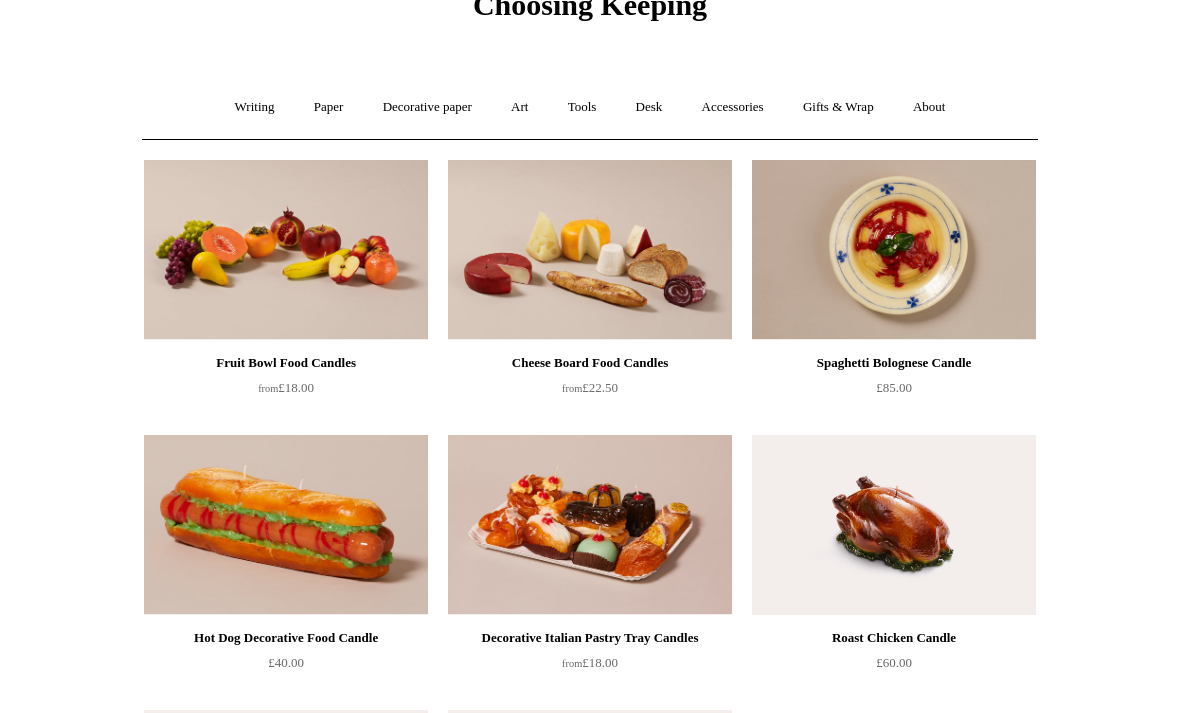 scroll, scrollTop: 100, scrollLeft: 0, axis: vertical 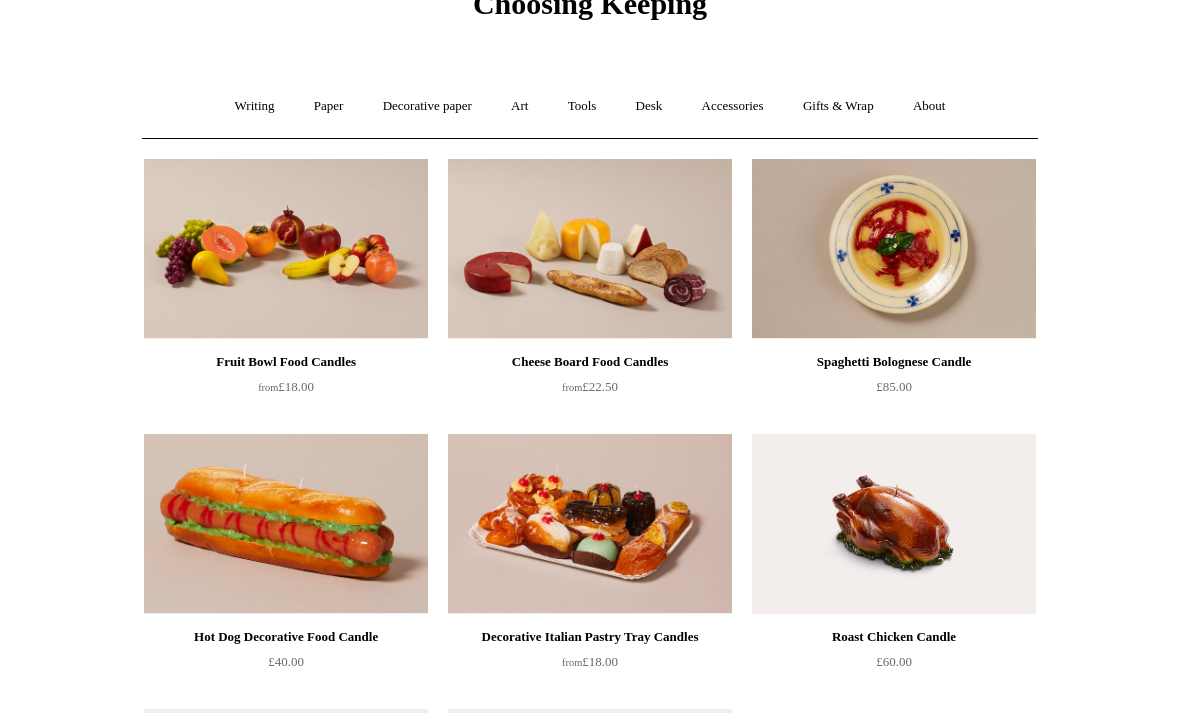 click on "Accessories +" at bounding box center (733, 107) 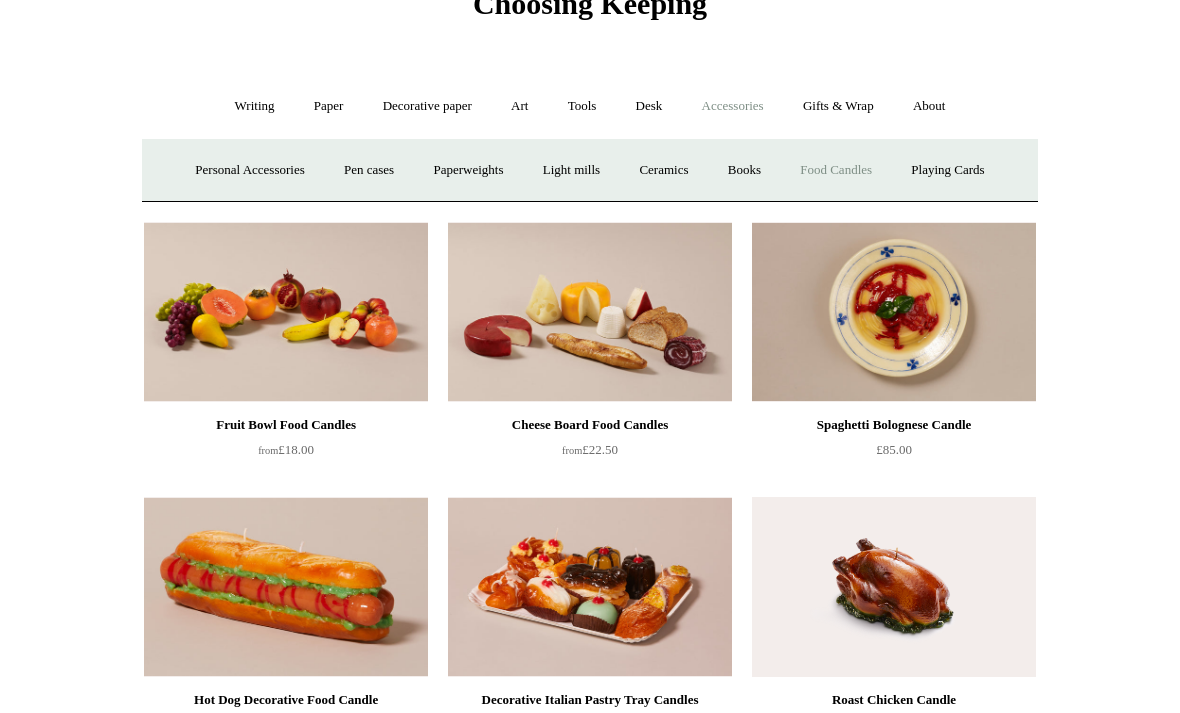 click on "Personal Accessories +" at bounding box center [249, 170] 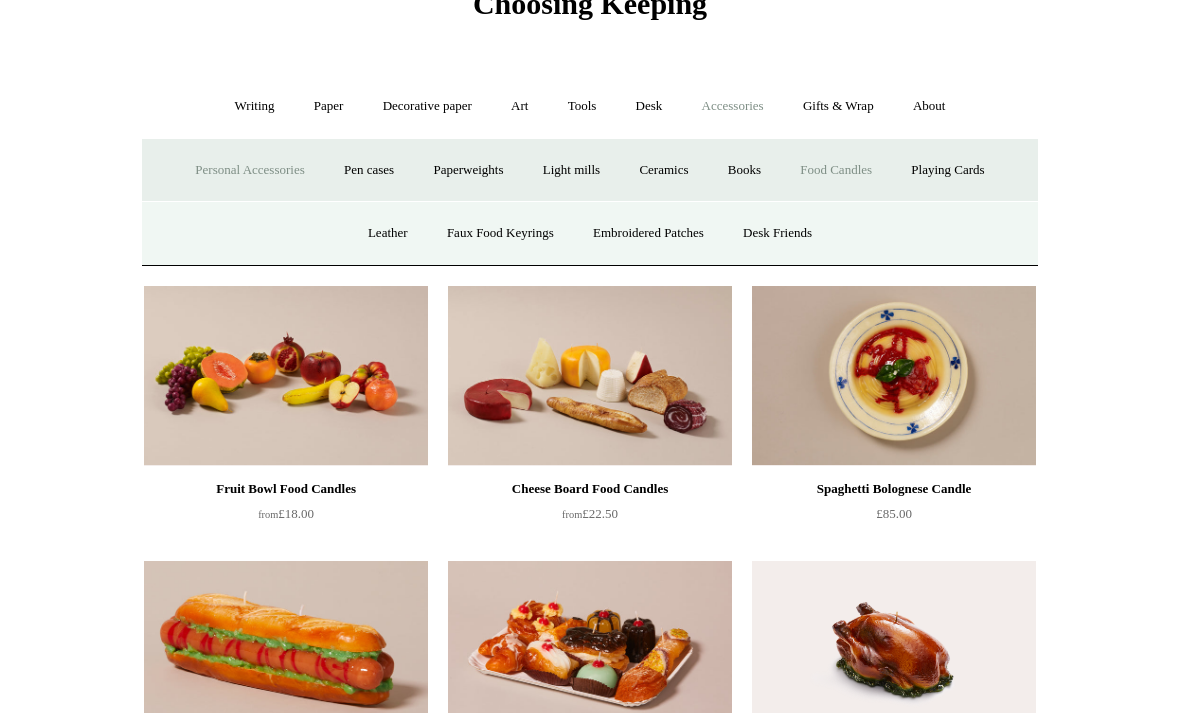 click on "Desk Friends" at bounding box center [777, 233] 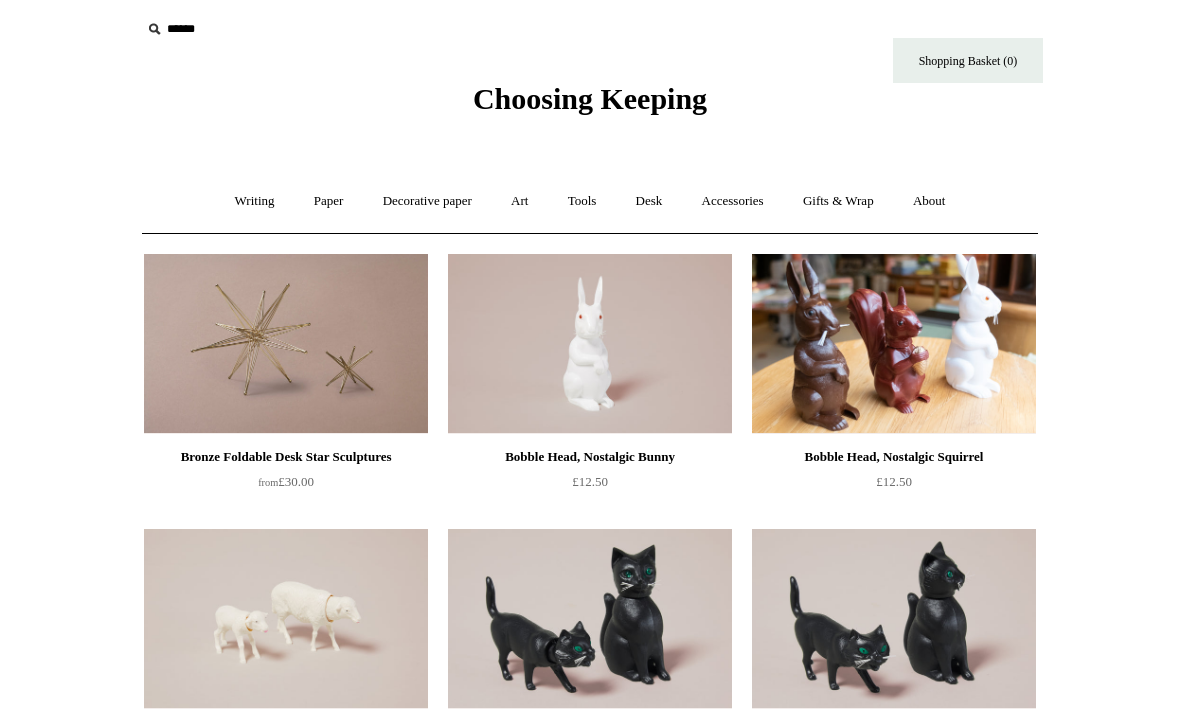 scroll, scrollTop: 2, scrollLeft: 0, axis: vertical 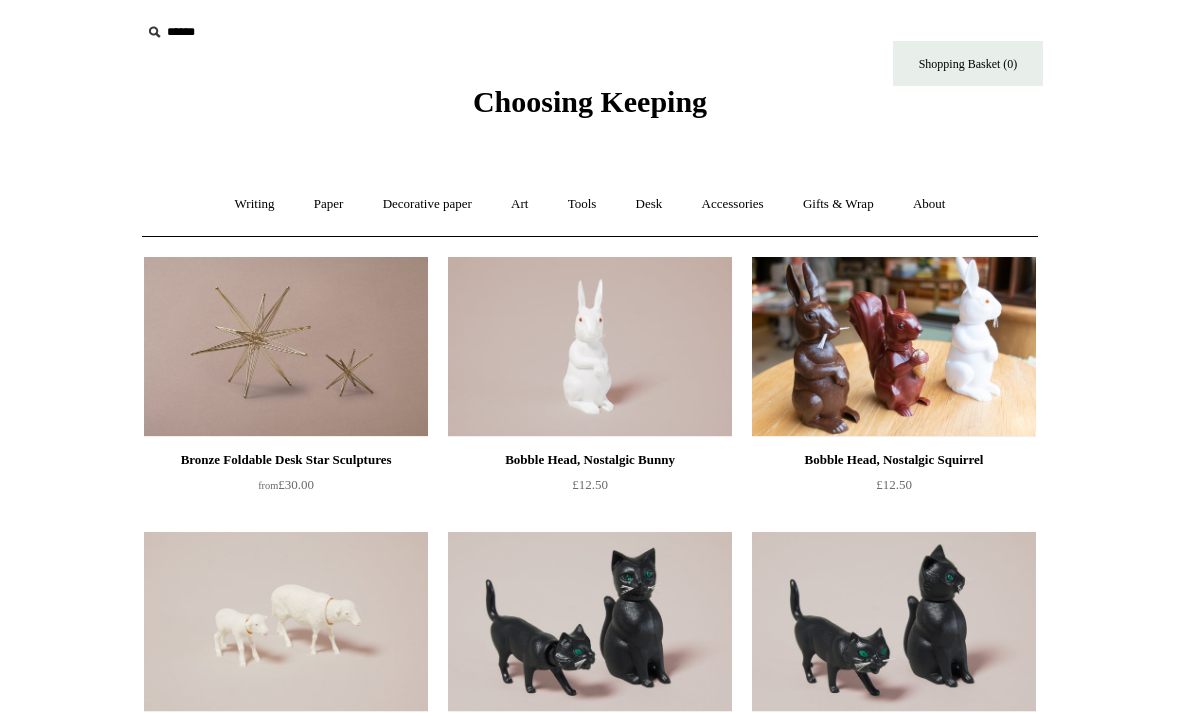 click on "About +" at bounding box center (929, 205) 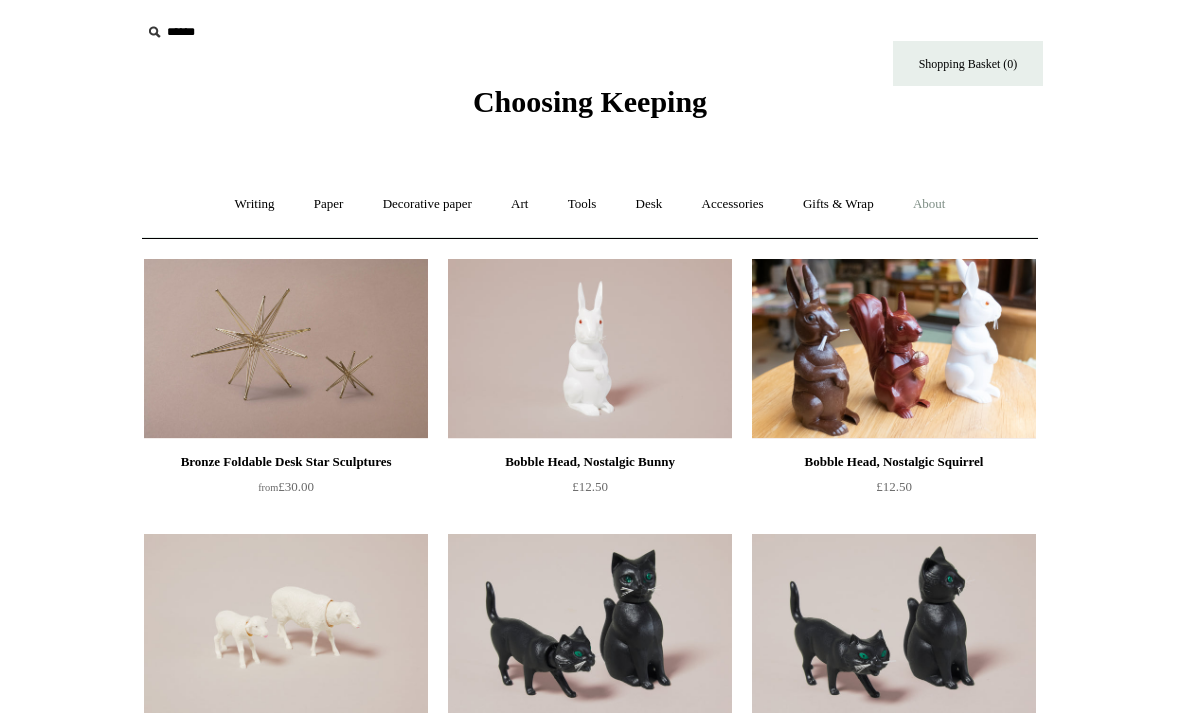 scroll, scrollTop: 3, scrollLeft: 0, axis: vertical 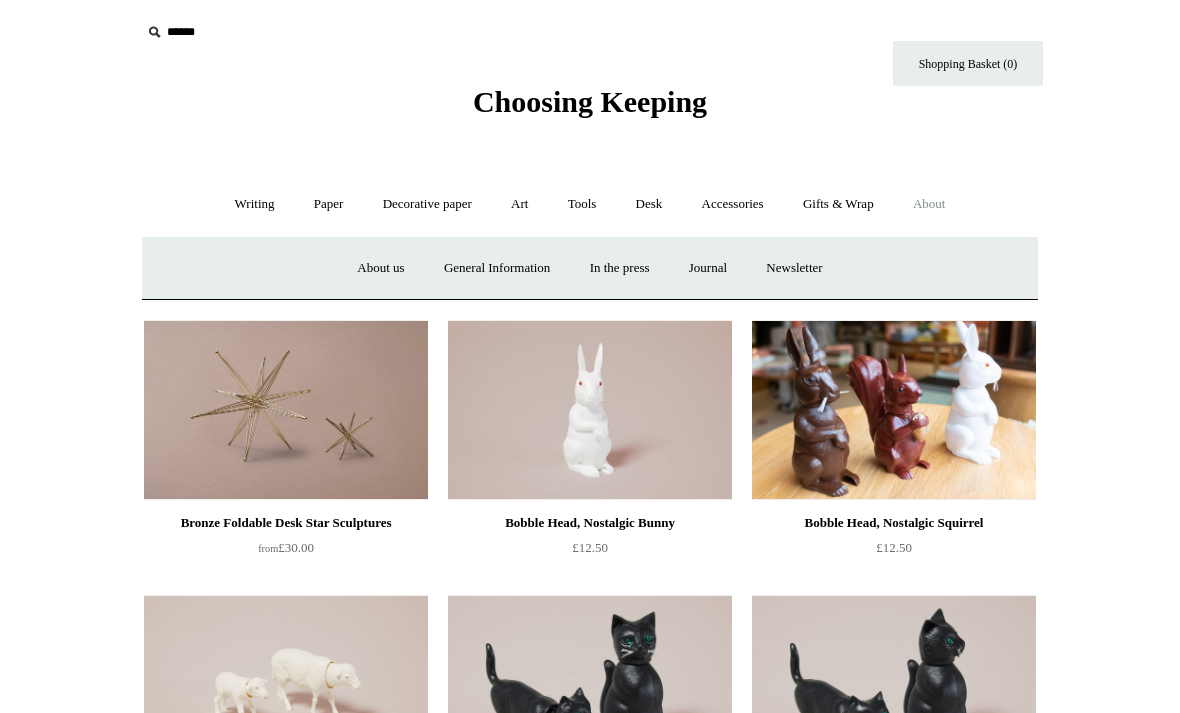 click on "Accessories +" at bounding box center [733, 204] 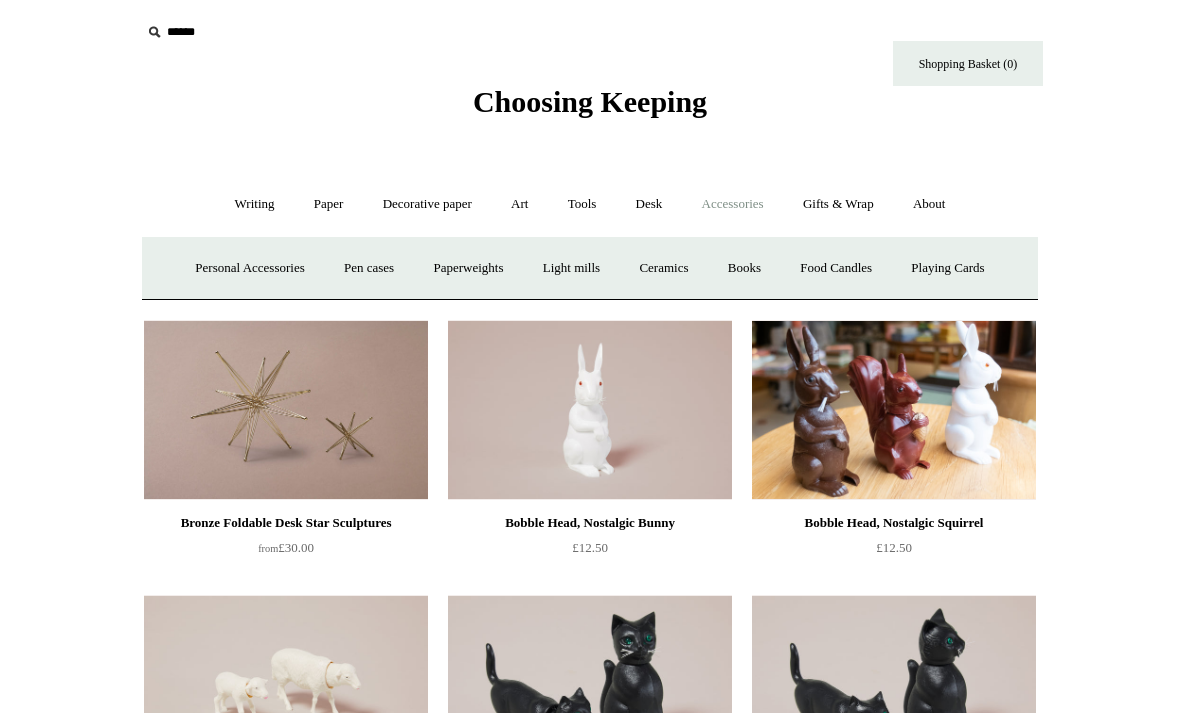 click on "Pen cases" at bounding box center [369, 268] 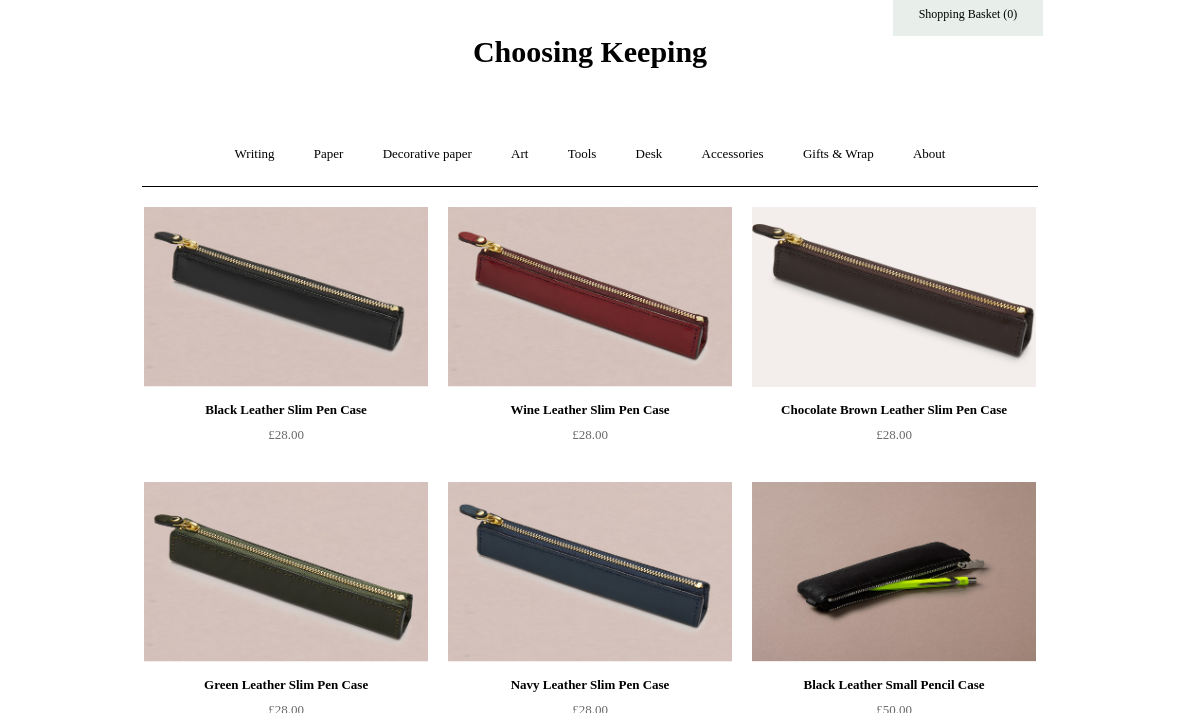 scroll, scrollTop: 0, scrollLeft: 0, axis: both 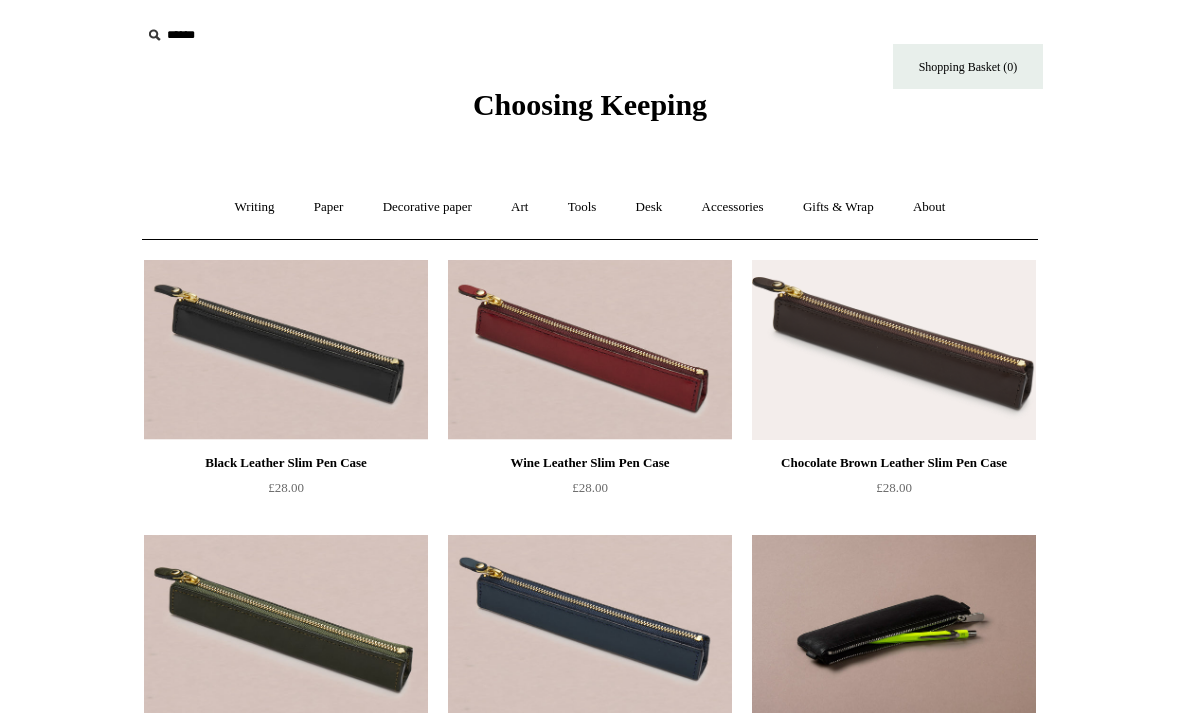 click on "Accessories +" at bounding box center [733, 207] 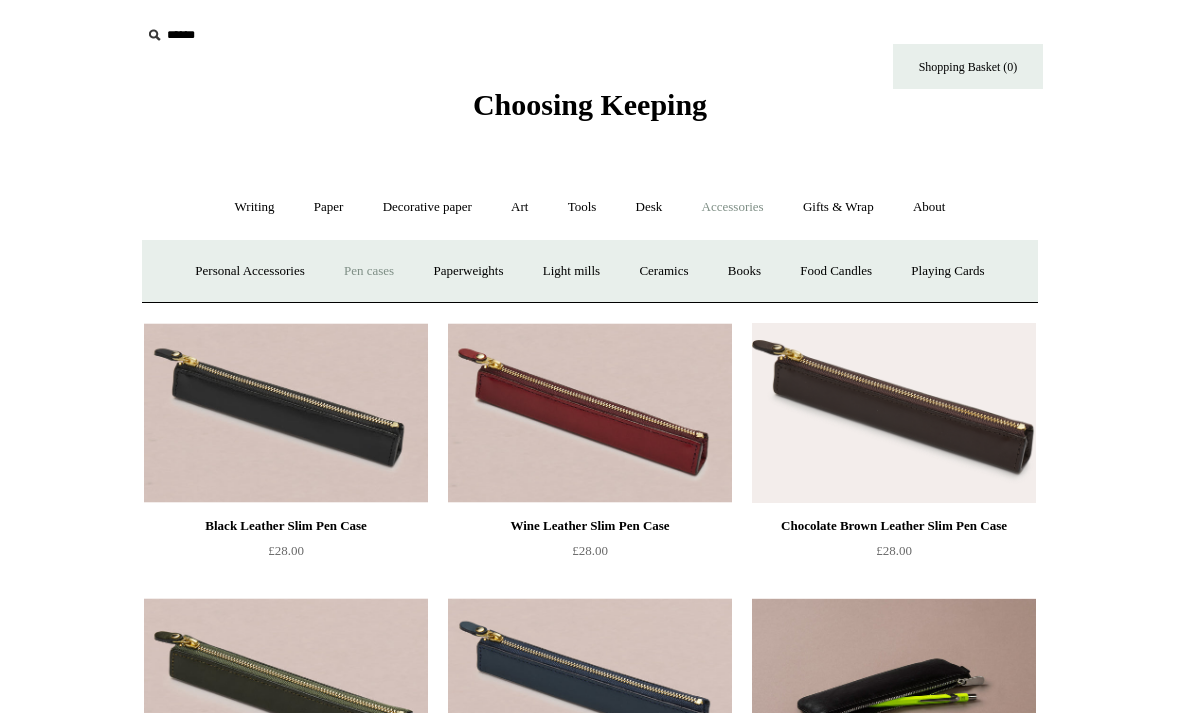 click on "Paperweights +" at bounding box center [468, 271] 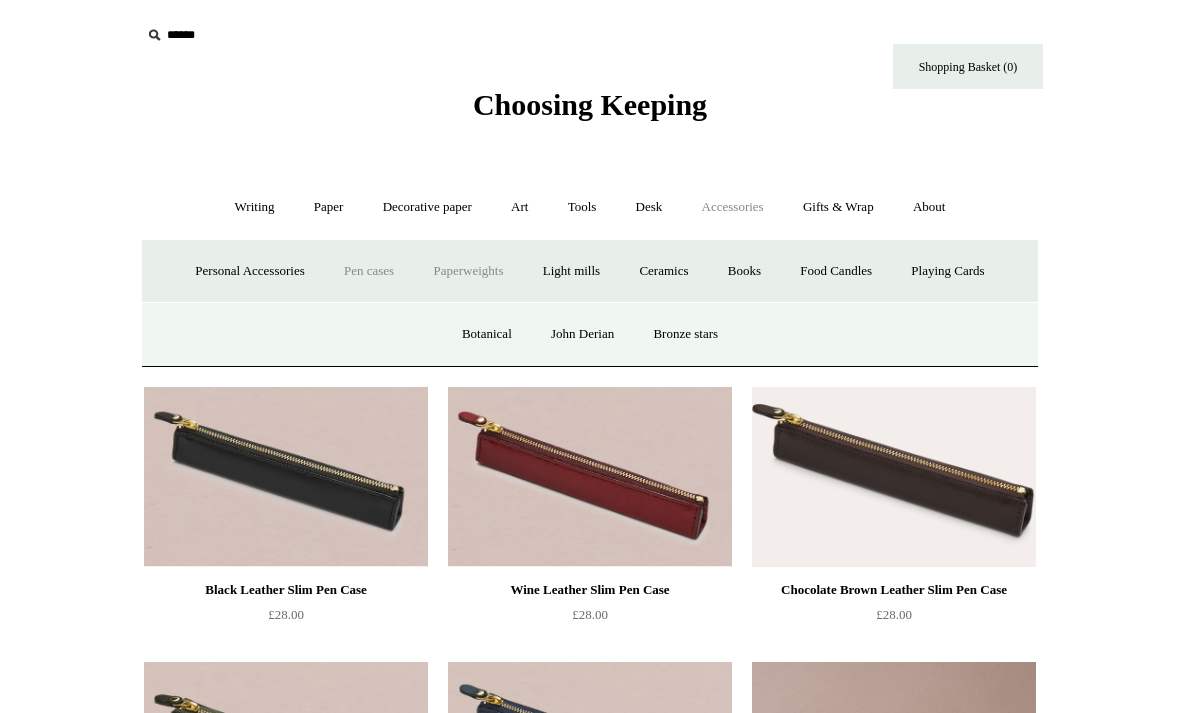 click on "Botanical" at bounding box center (487, 334) 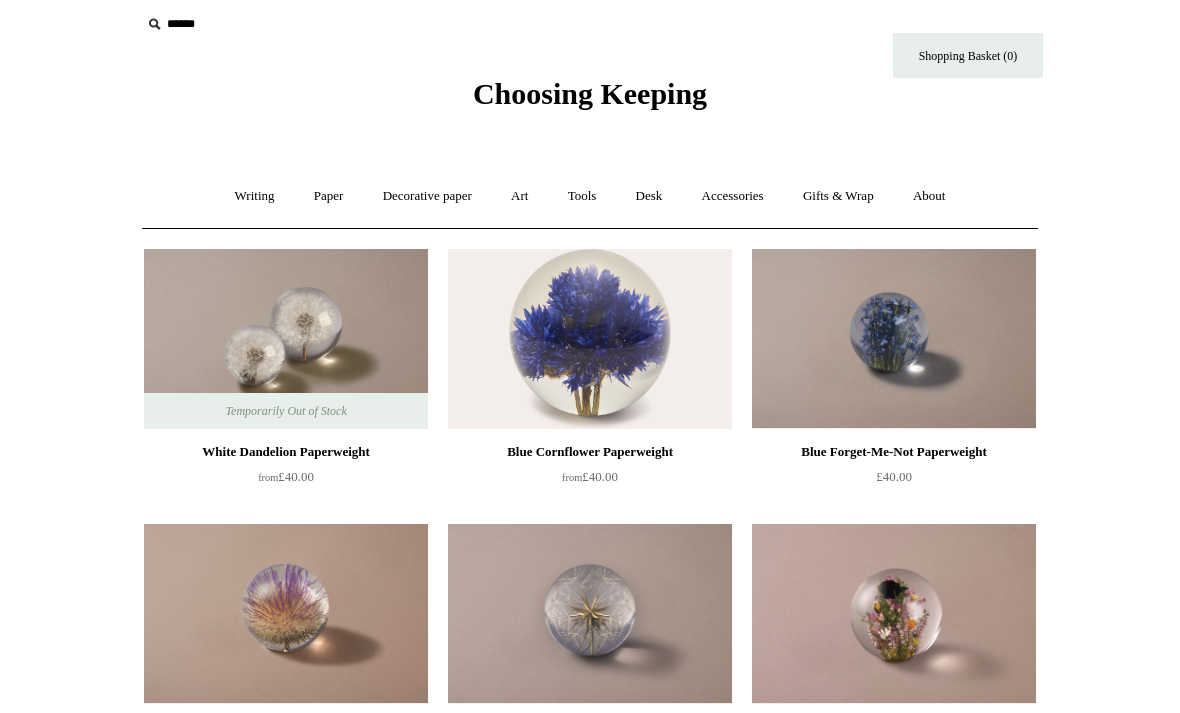 scroll, scrollTop: 0, scrollLeft: 0, axis: both 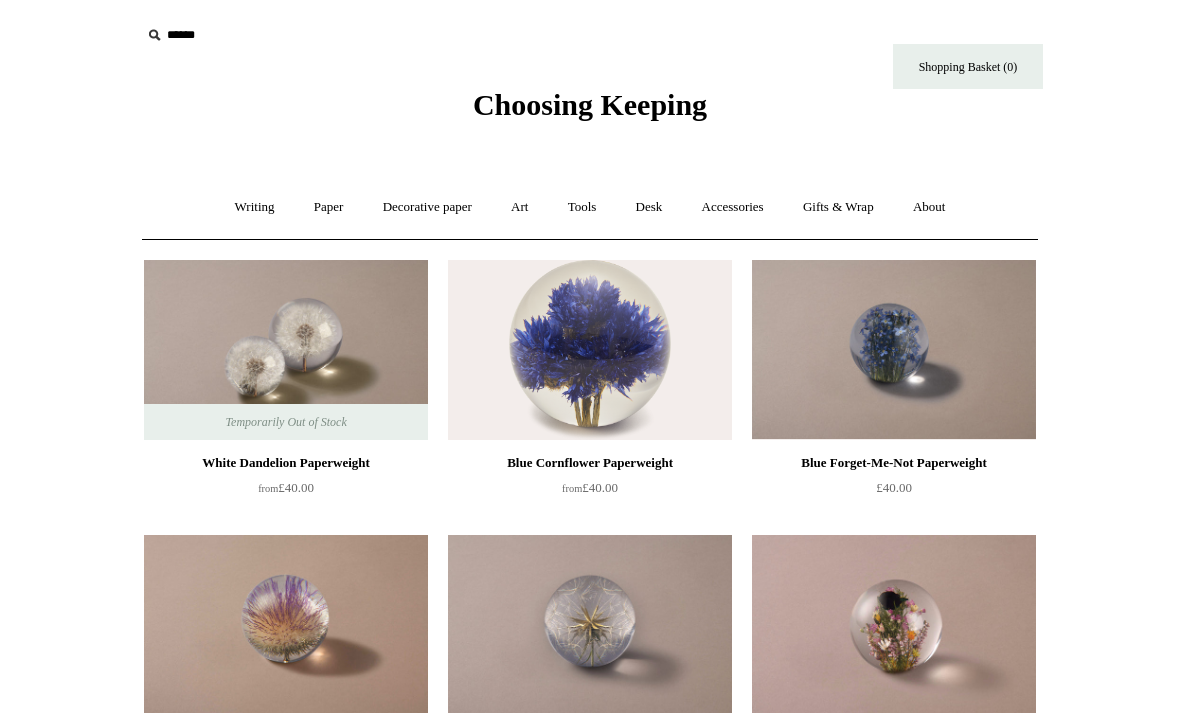 click on "Accessories +" at bounding box center (733, 207) 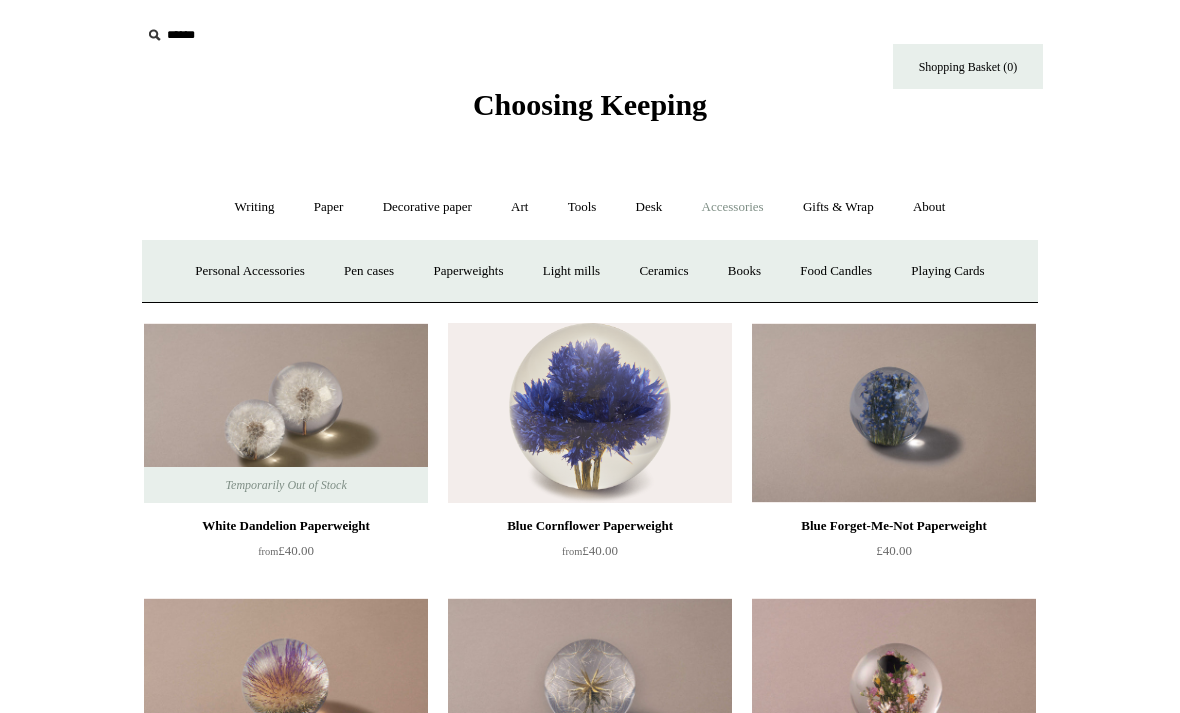 click on "Books" at bounding box center [744, 271] 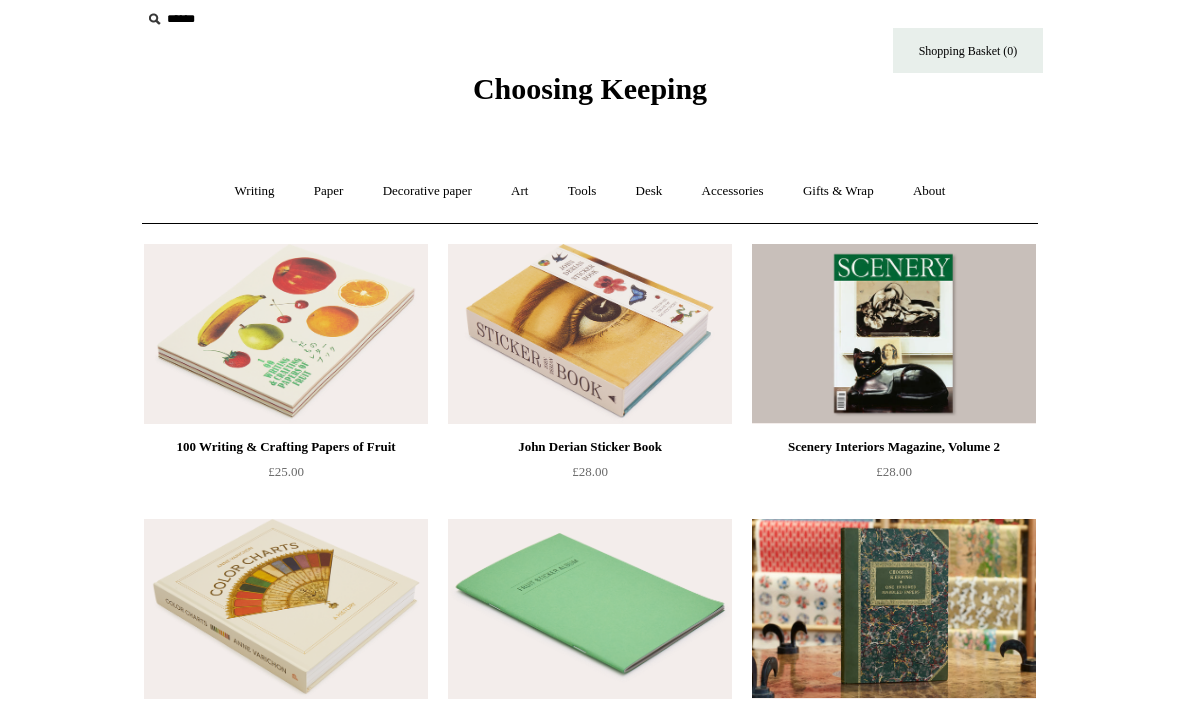 scroll, scrollTop: 0, scrollLeft: 0, axis: both 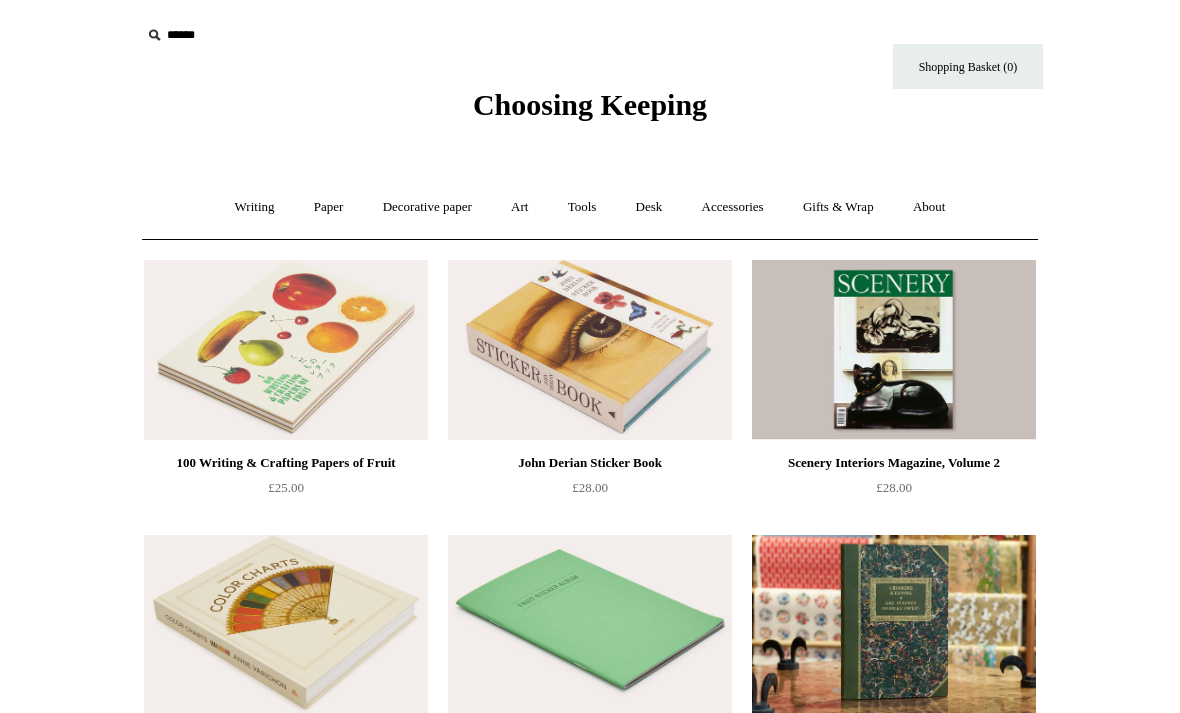 click on "Accessories +" at bounding box center (733, 207) 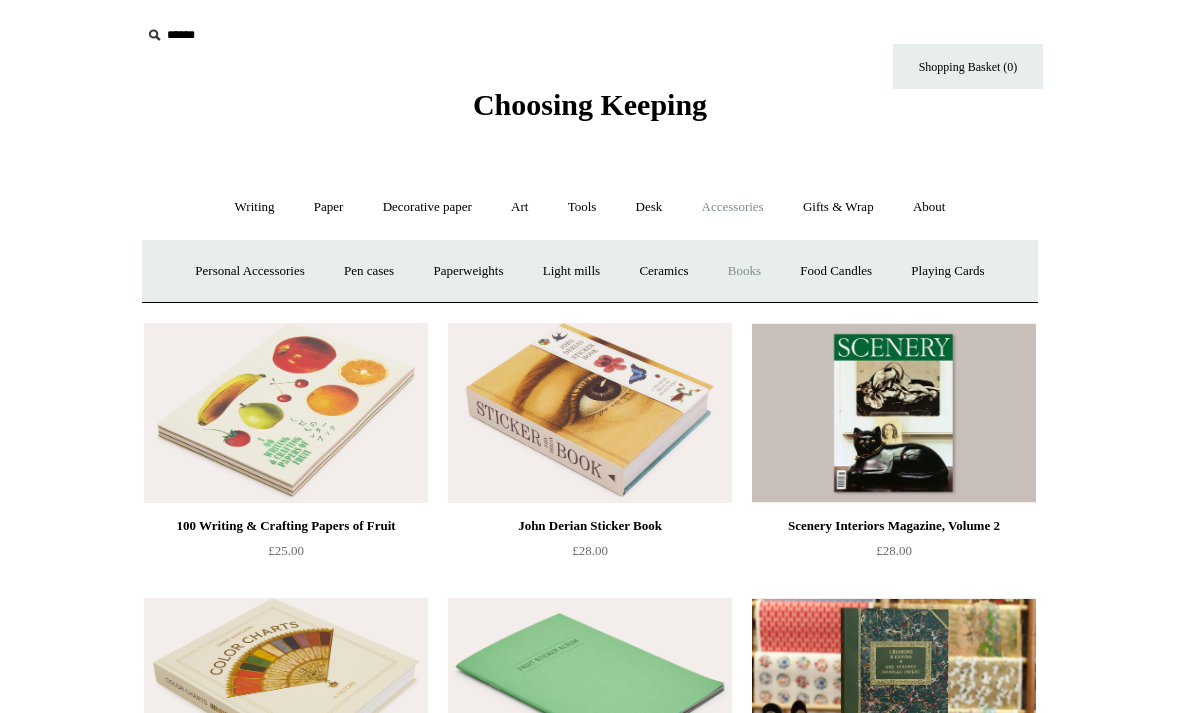 click on "Playing Cards" at bounding box center (947, 271) 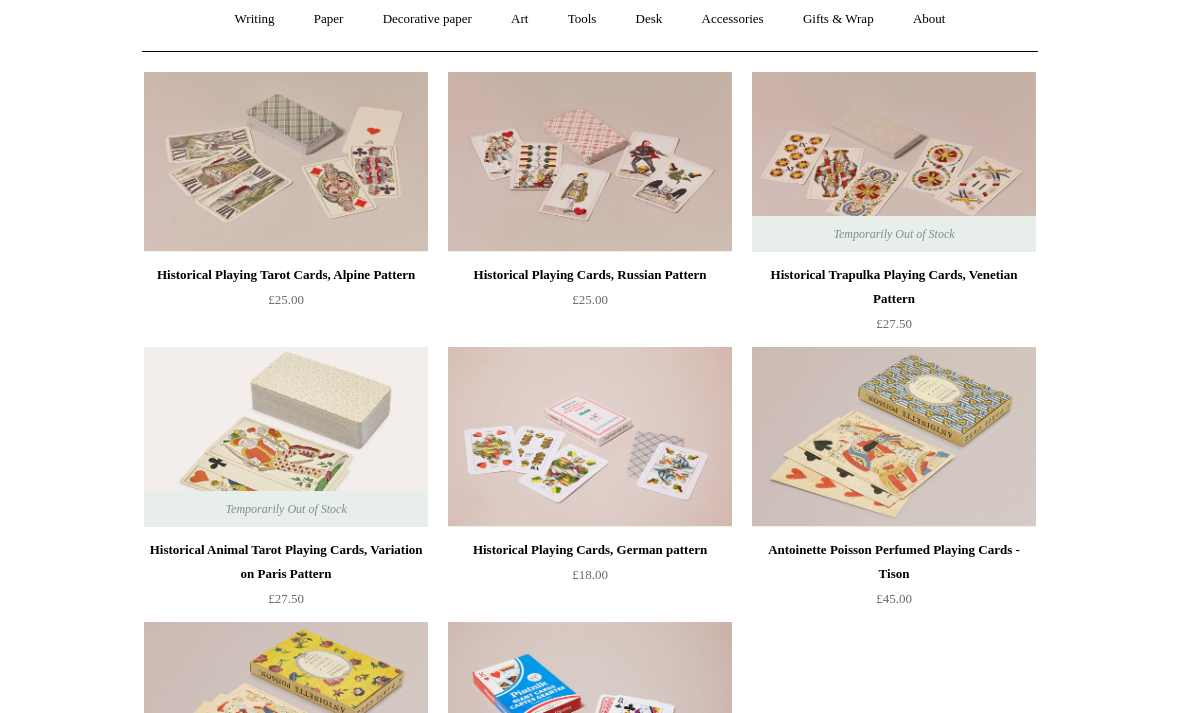 scroll, scrollTop: 0, scrollLeft: 0, axis: both 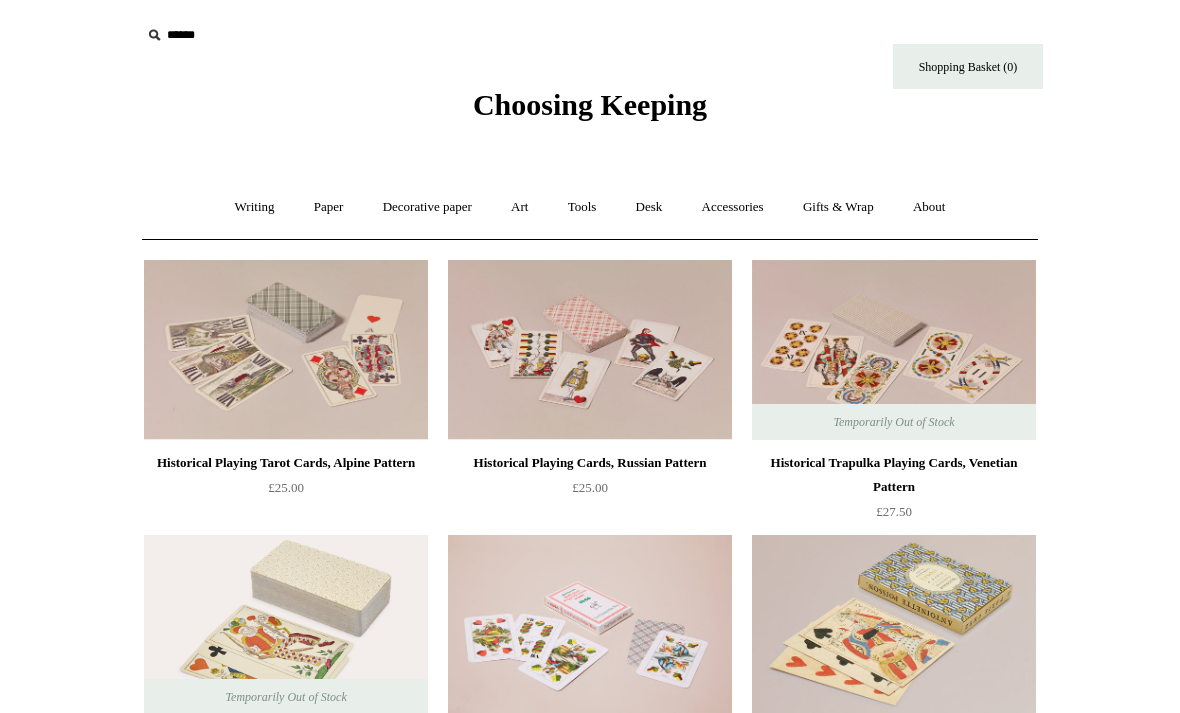 click on "Accessories +" at bounding box center (733, 207) 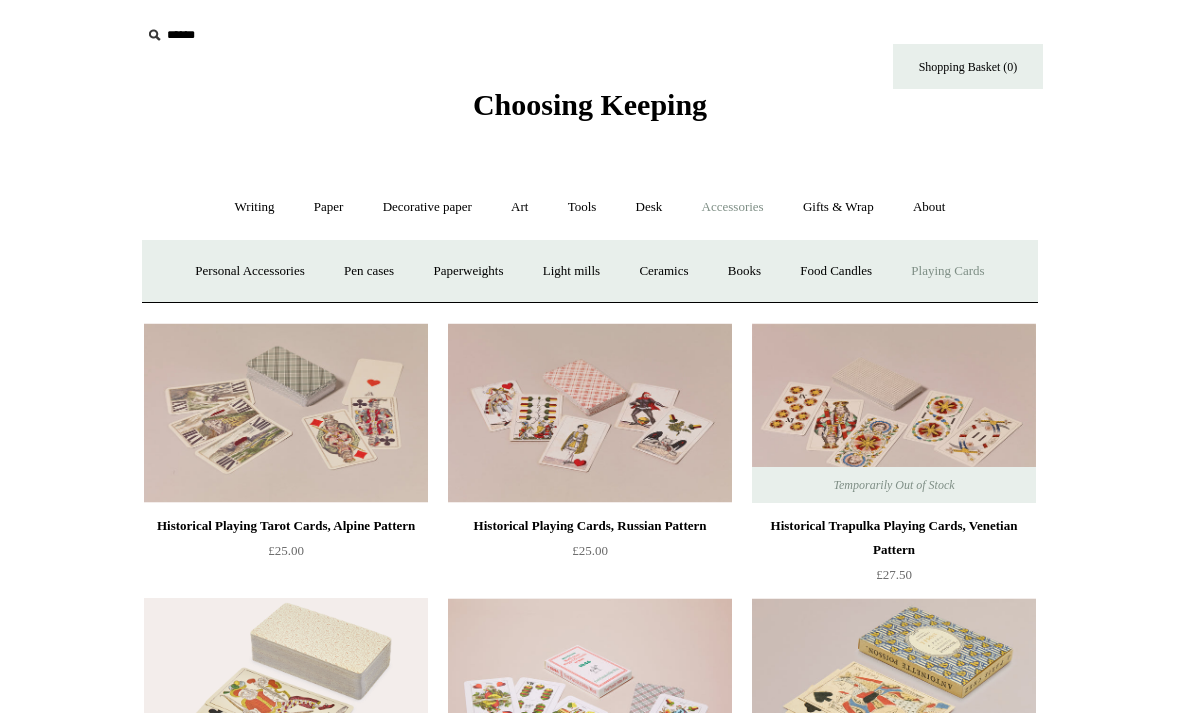 click on "Tools +" at bounding box center [582, 207] 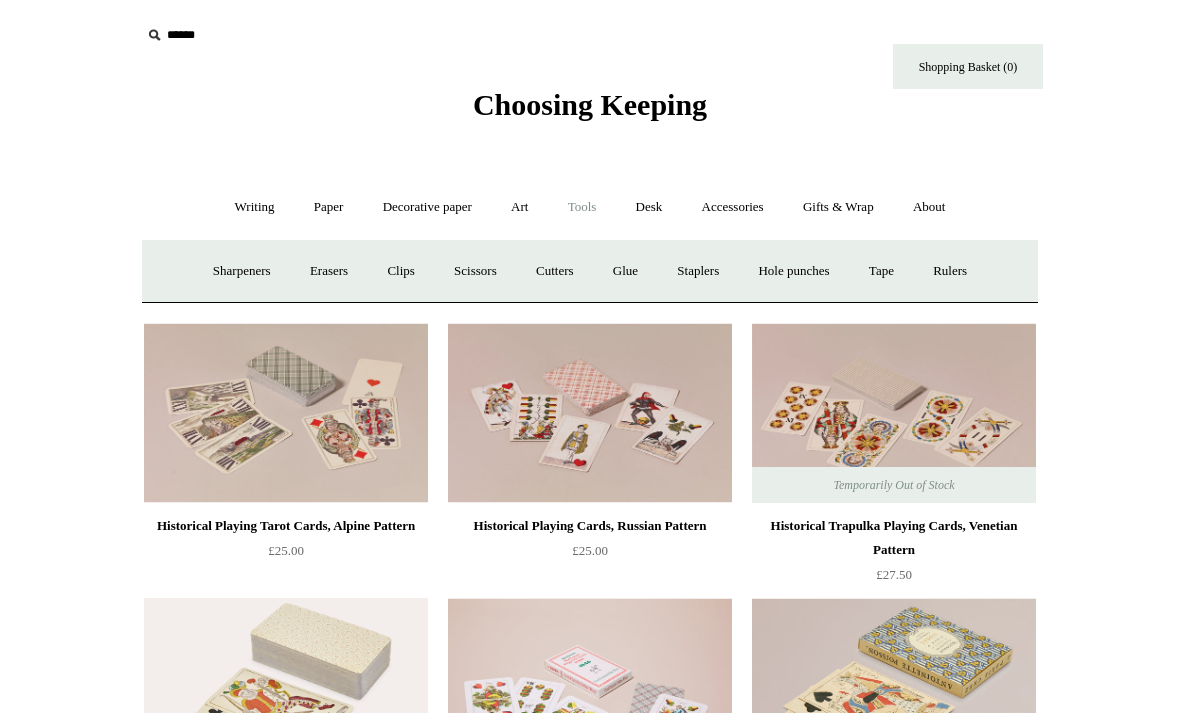 click on "Erasers" at bounding box center [329, 271] 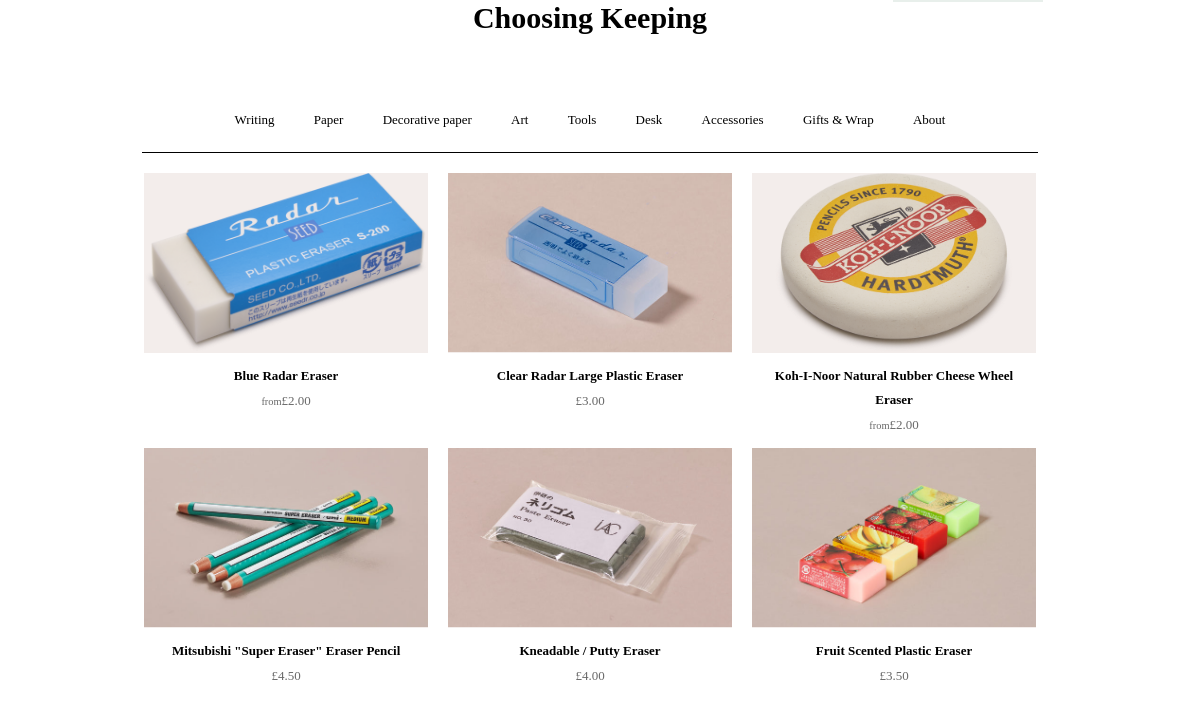 scroll, scrollTop: 86, scrollLeft: 0, axis: vertical 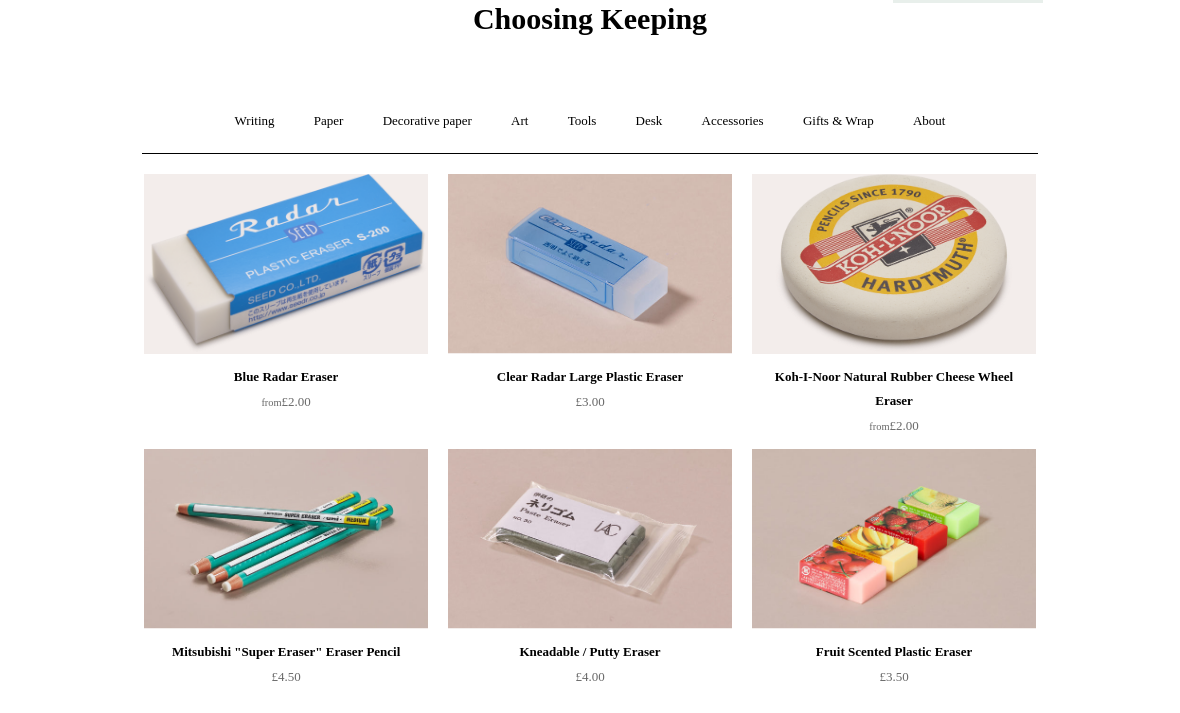 click on "Tools +" at bounding box center [582, 121] 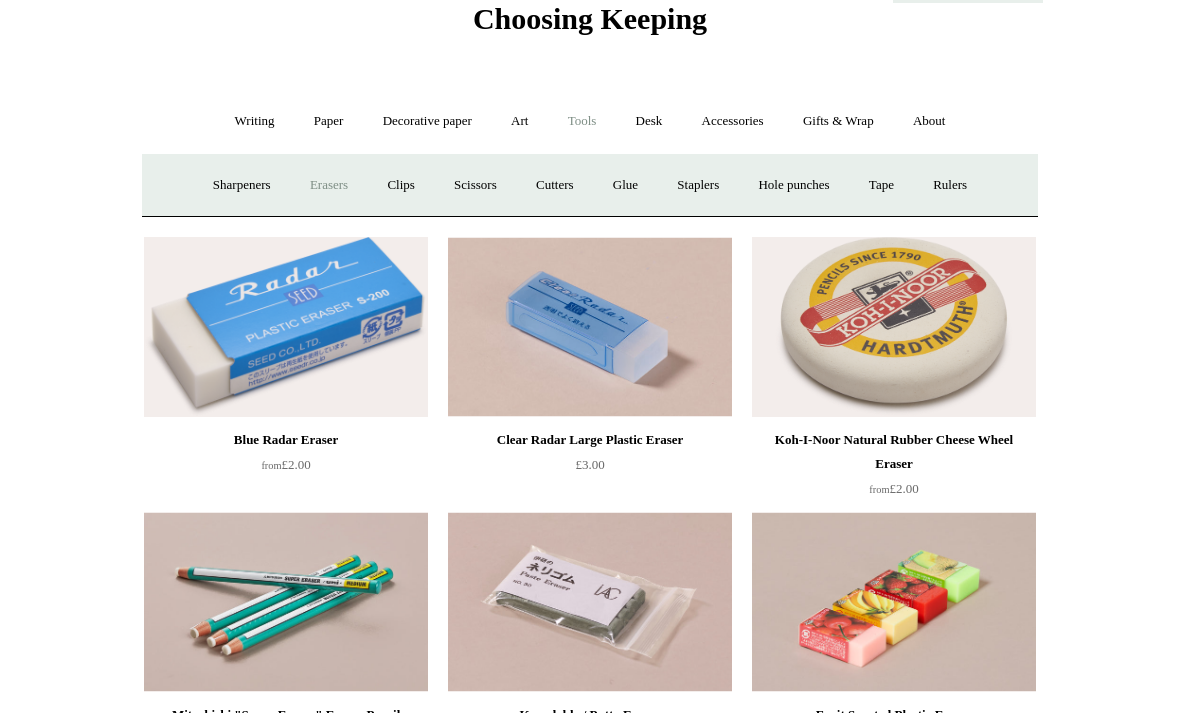 click on "Clips +" at bounding box center (400, 185) 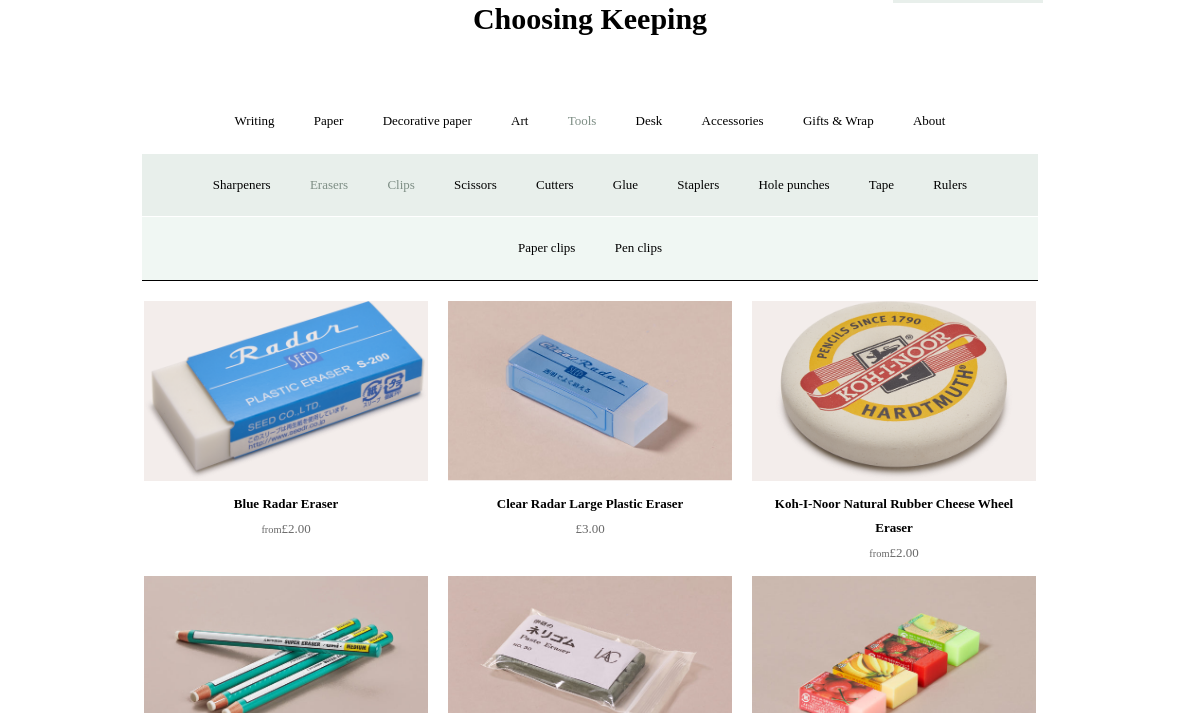 click on "Paper clips" at bounding box center [546, 248] 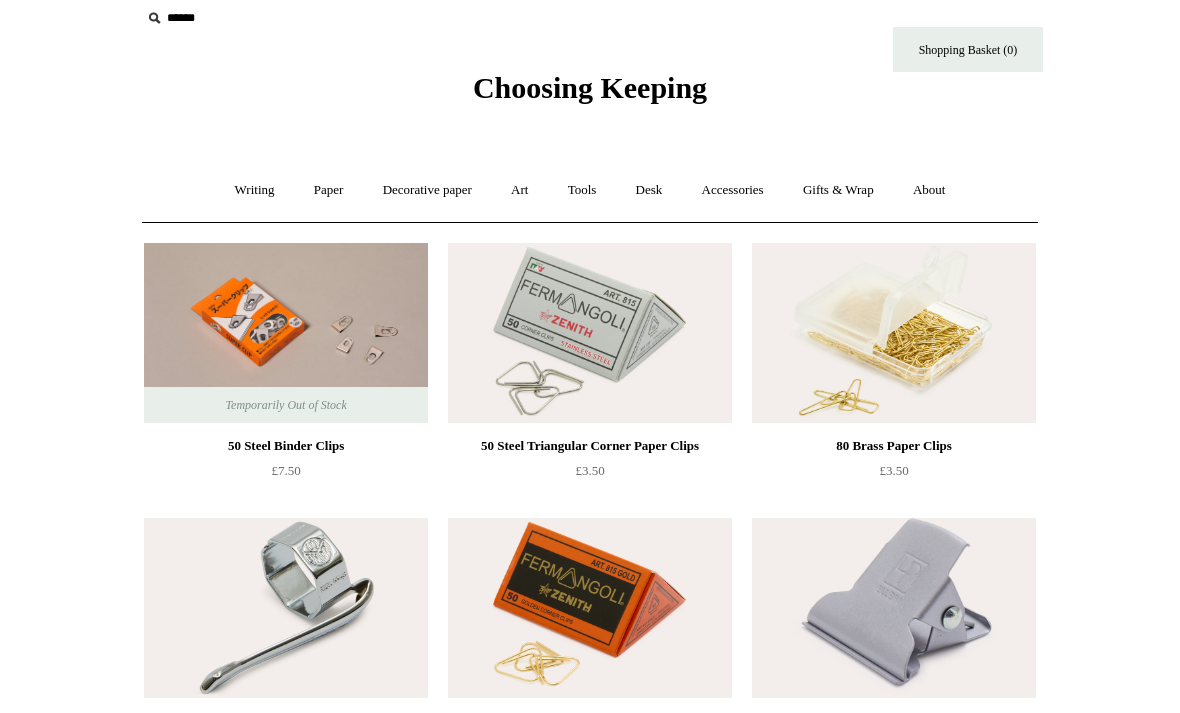 scroll, scrollTop: 0, scrollLeft: 0, axis: both 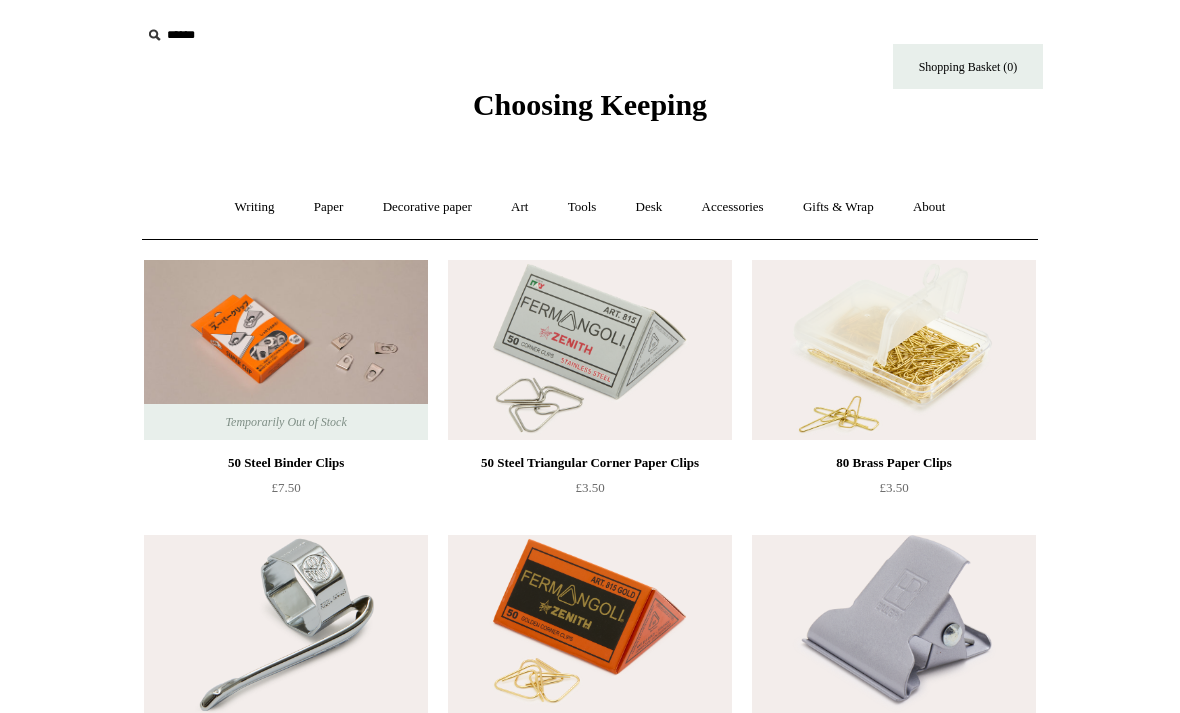 click on "Tools +" at bounding box center (582, 207) 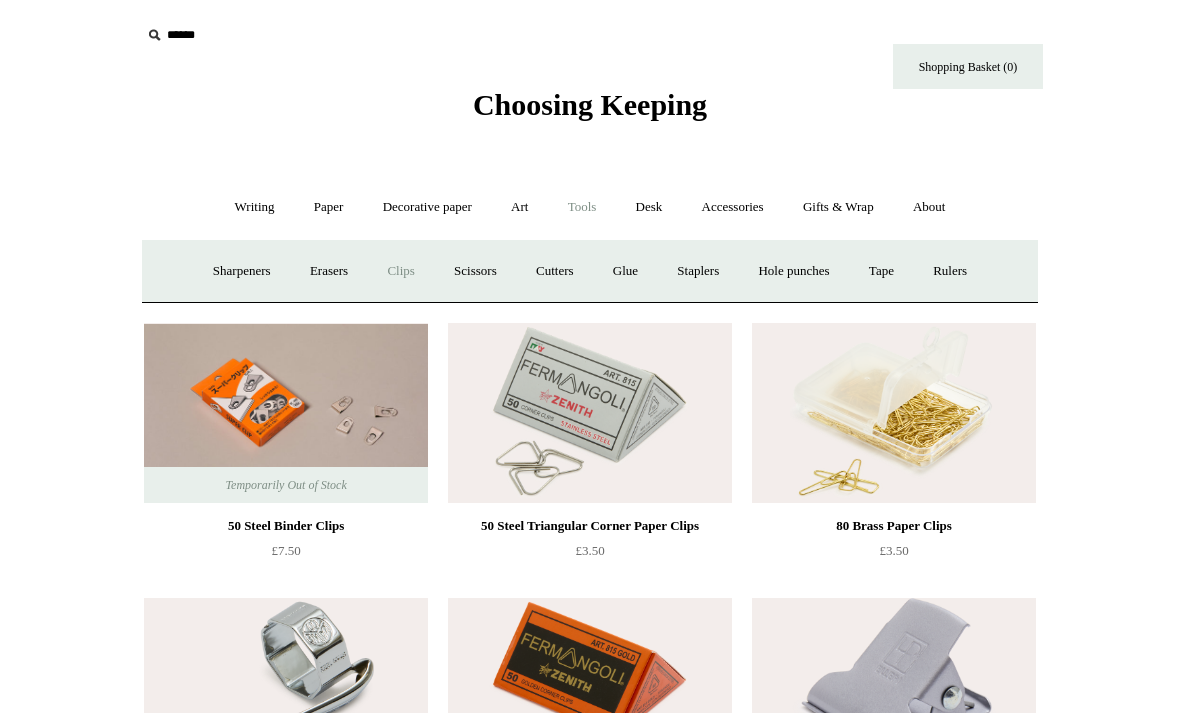 click on "Clips +" at bounding box center [400, 271] 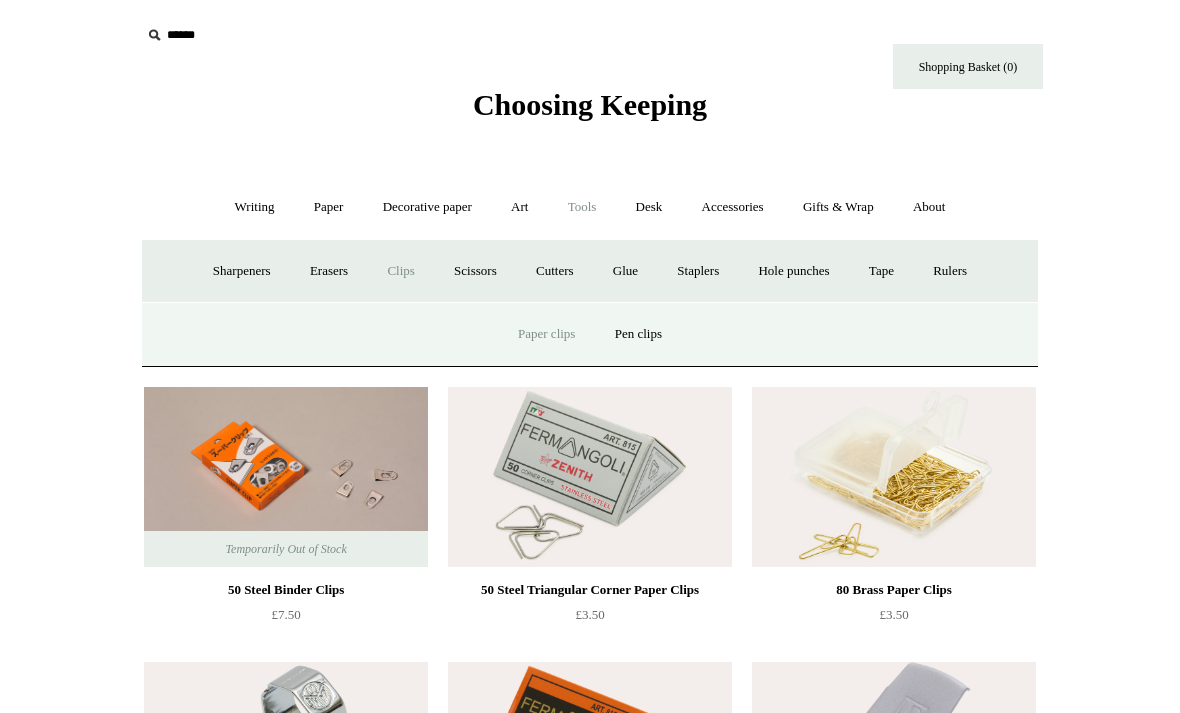 click on "Pen clips" at bounding box center (638, 334) 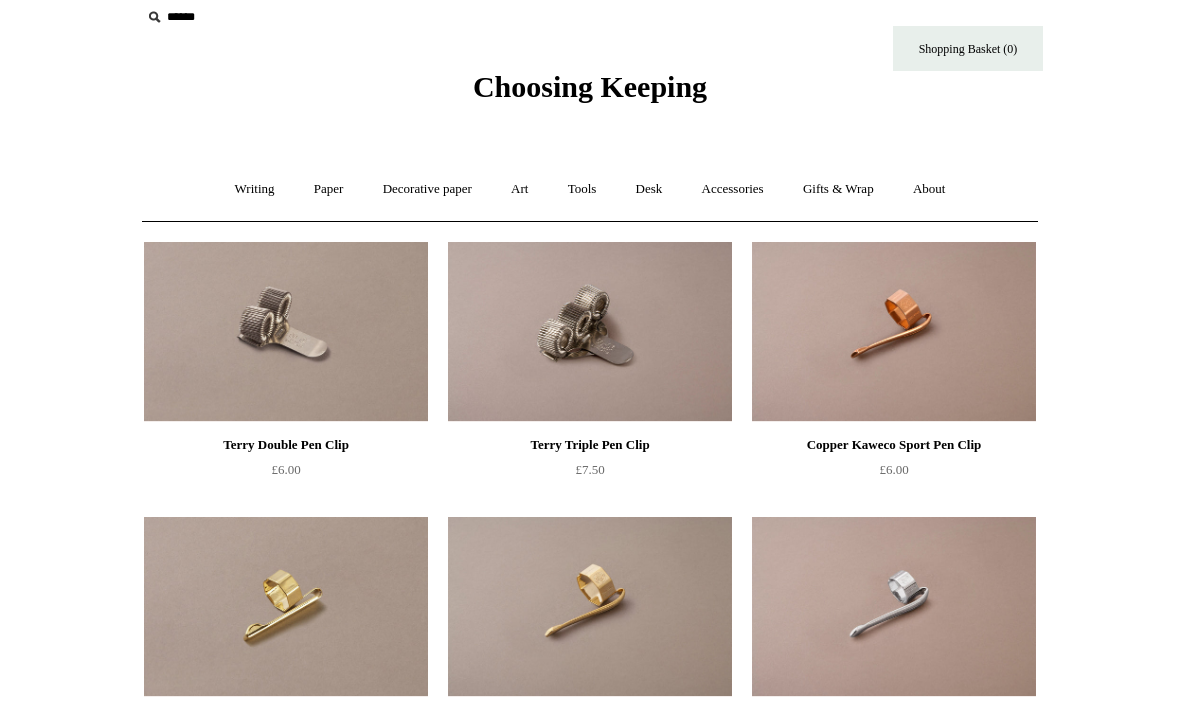 scroll, scrollTop: 0, scrollLeft: 0, axis: both 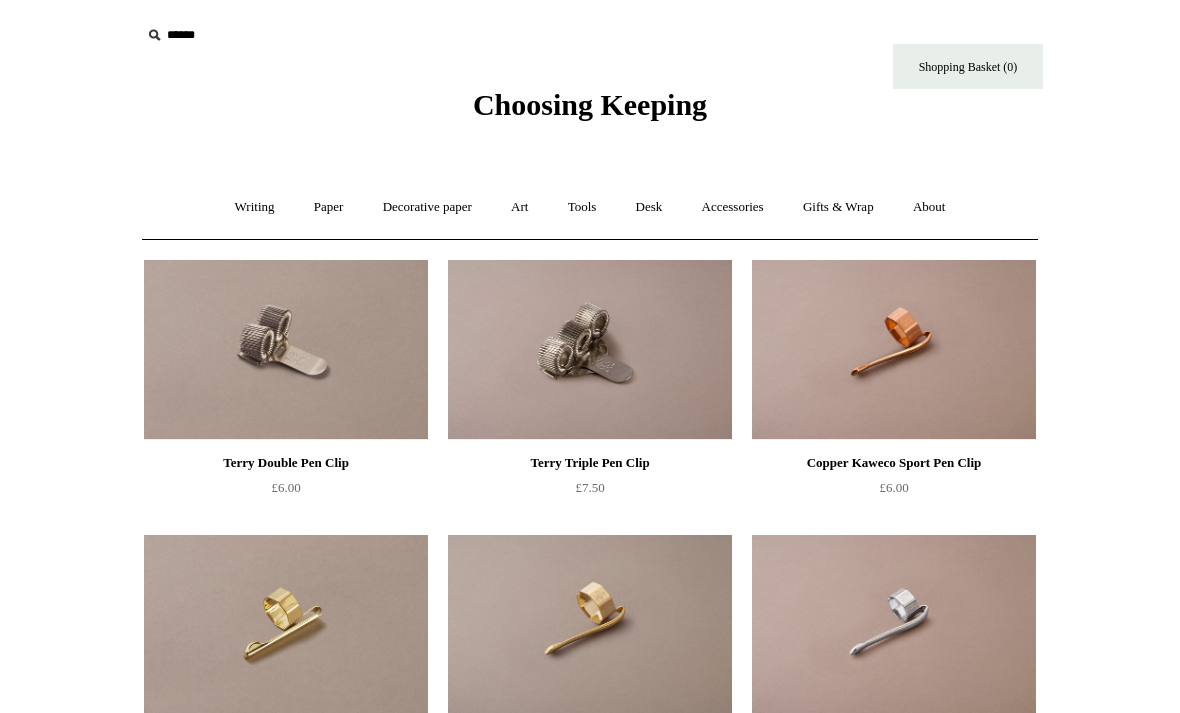 click on "Writing +" at bounding box center (255, 207) 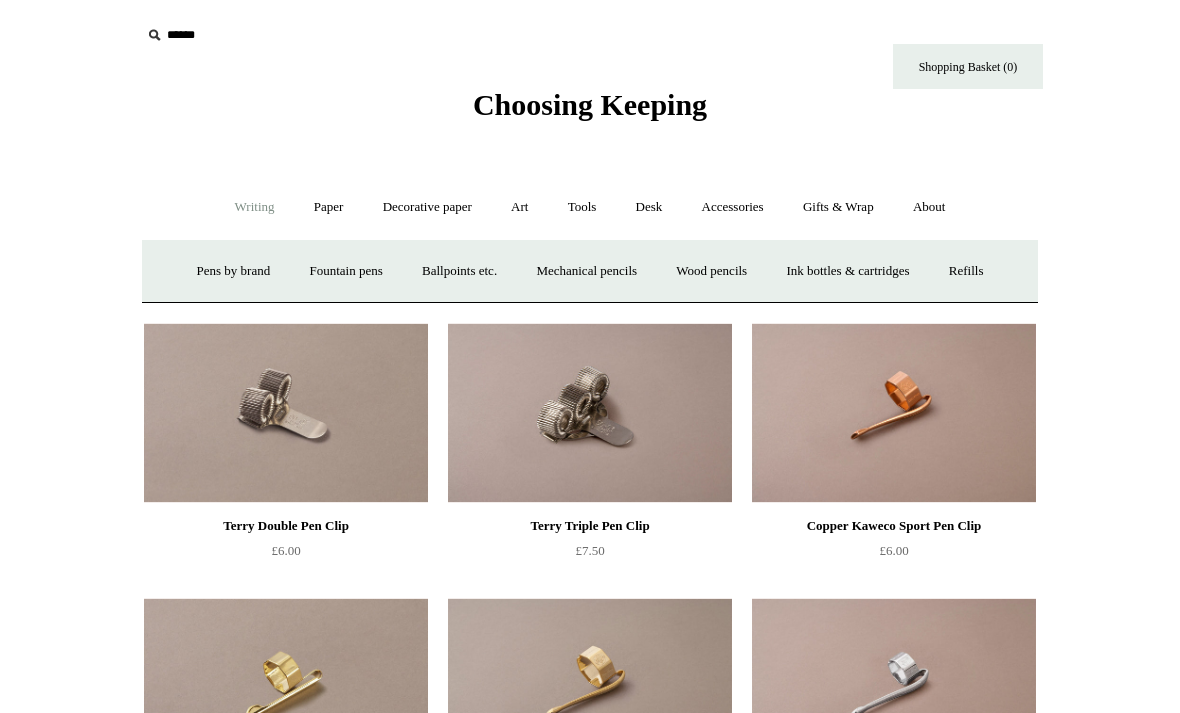 click on "Fountain pens +" at bounding box center (345, 271) 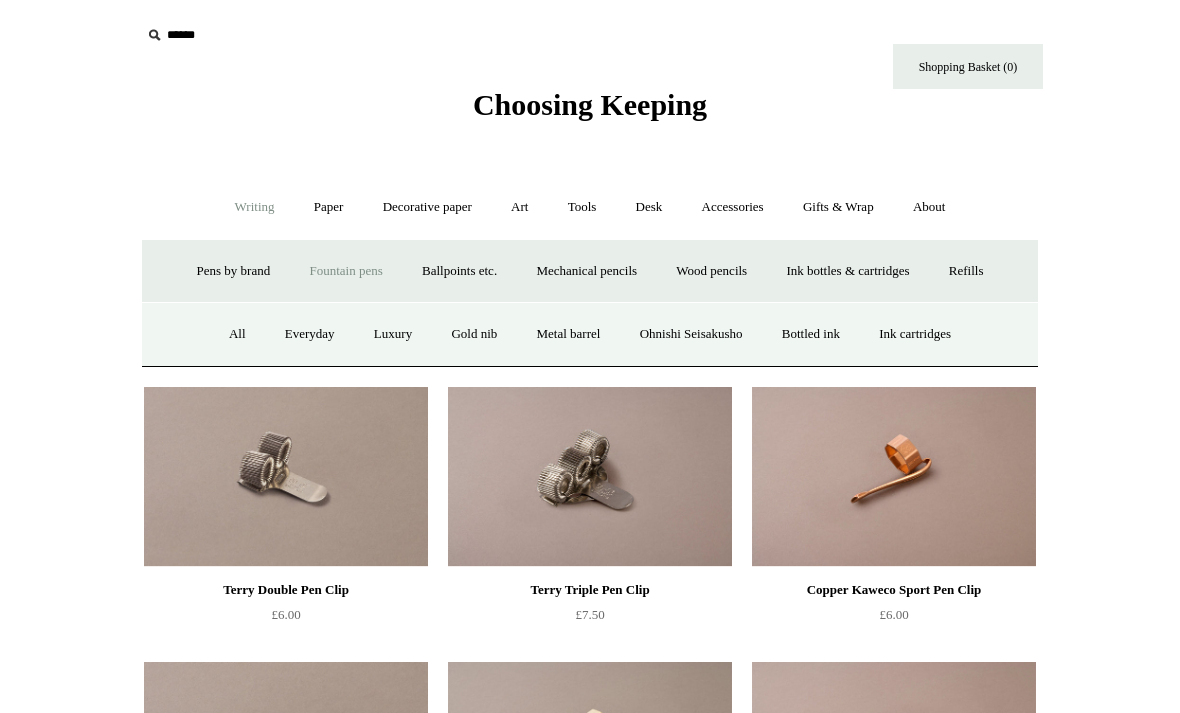 click on "All" at bounding box center (237, 334) 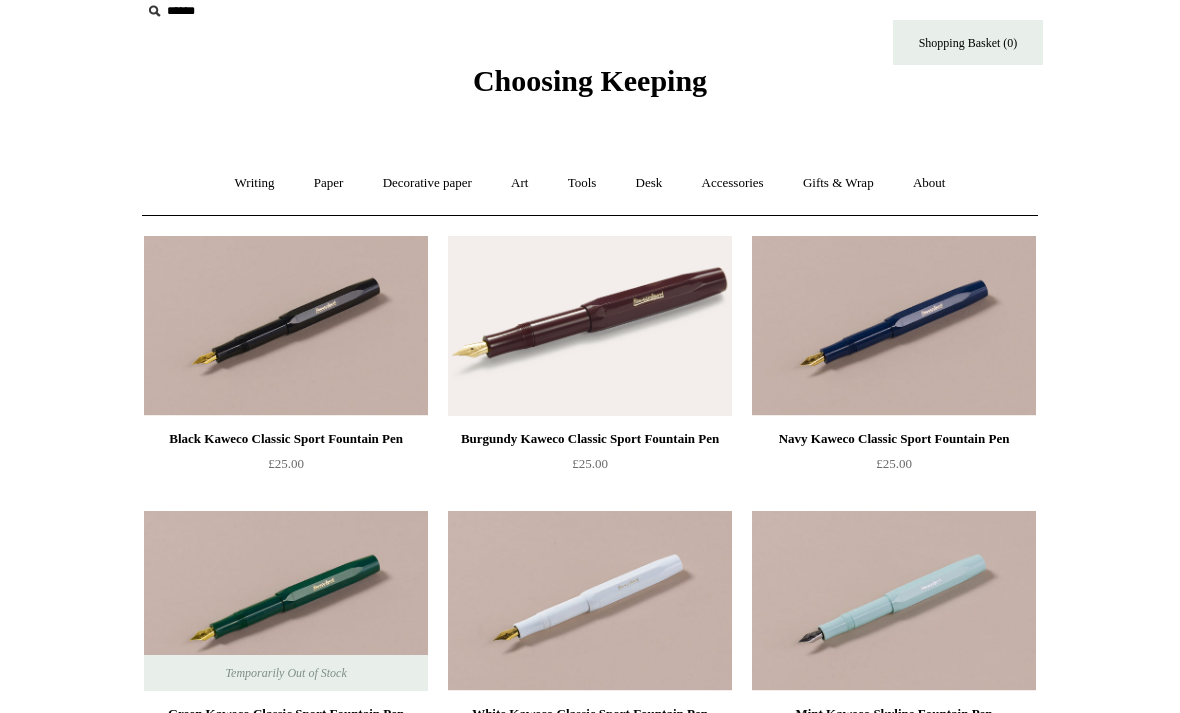 scroll, scrollTop: 0, scrollLeft: 0, axis: both 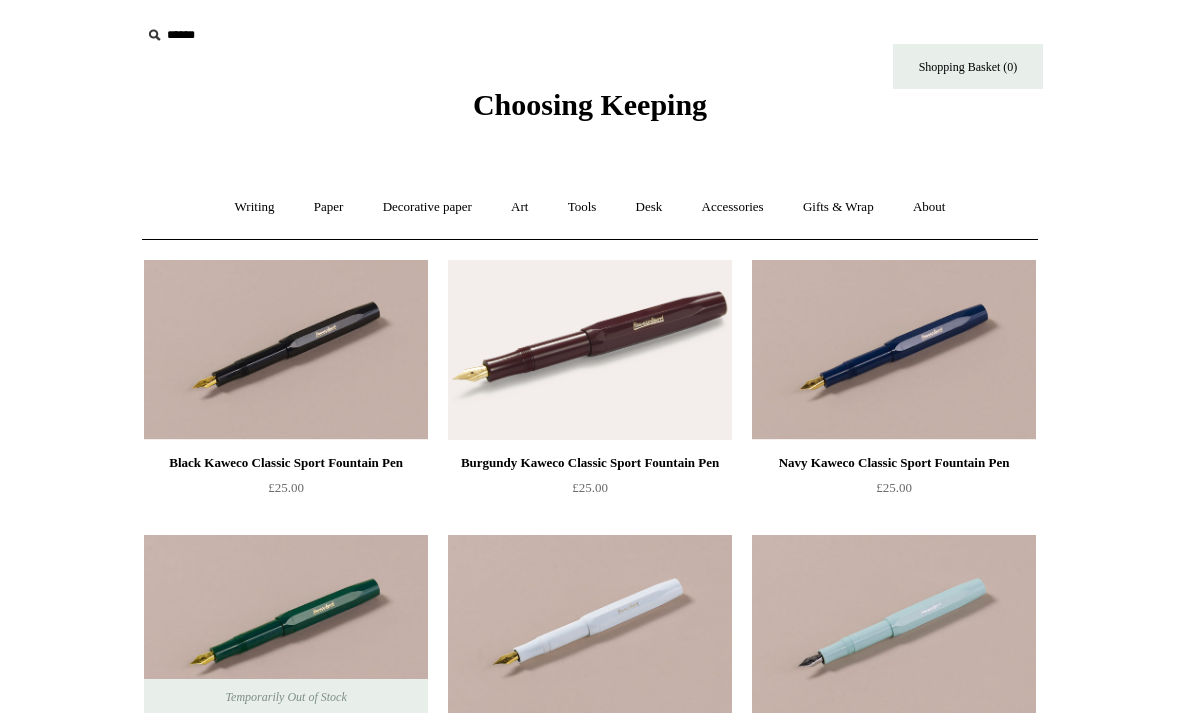 click on "Writing +" at bounding box center [255, 207] 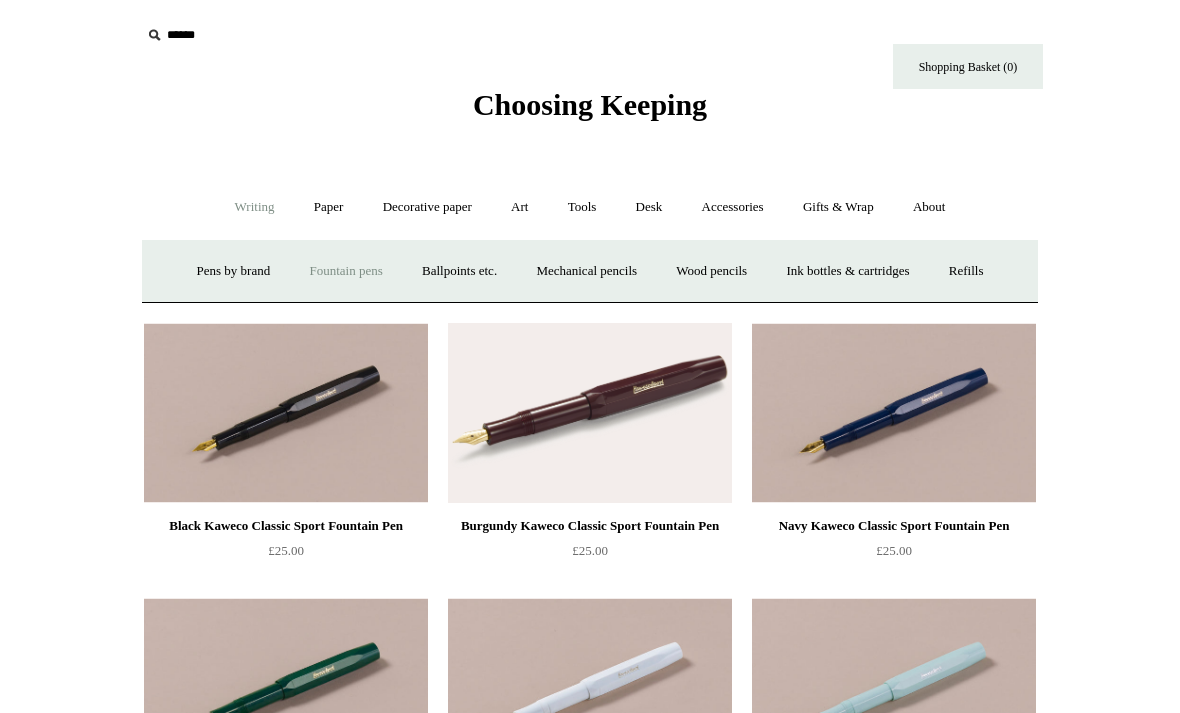 click on "Ballpoints etc. +" at bounding box center (459, 271) 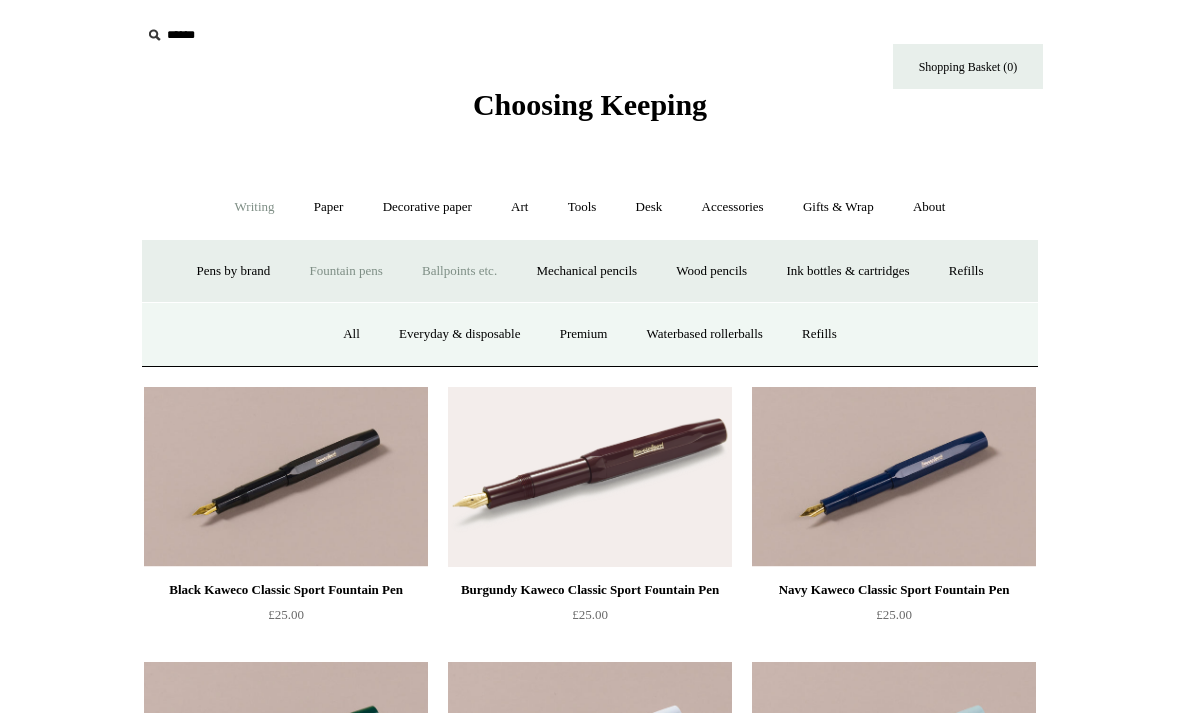 click on "Ink bottles & cartridges +" at bounding box center (847, 271) 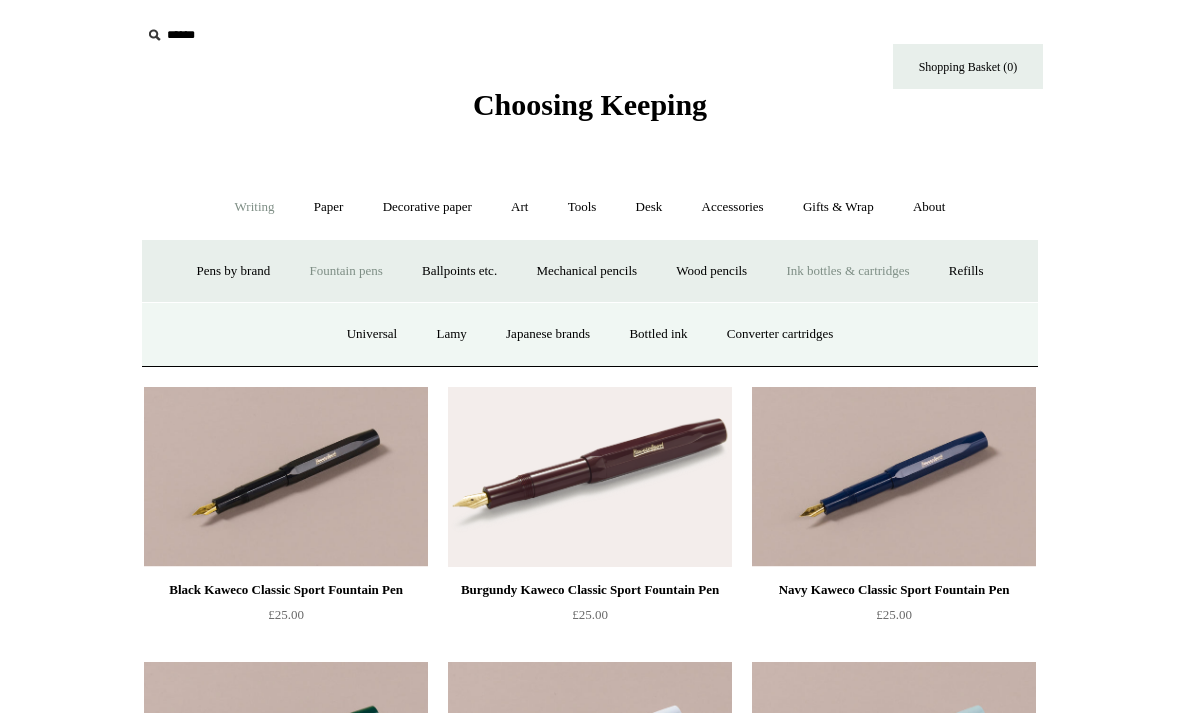 click on "Decorative paper +" at bounding box center [427, 207] 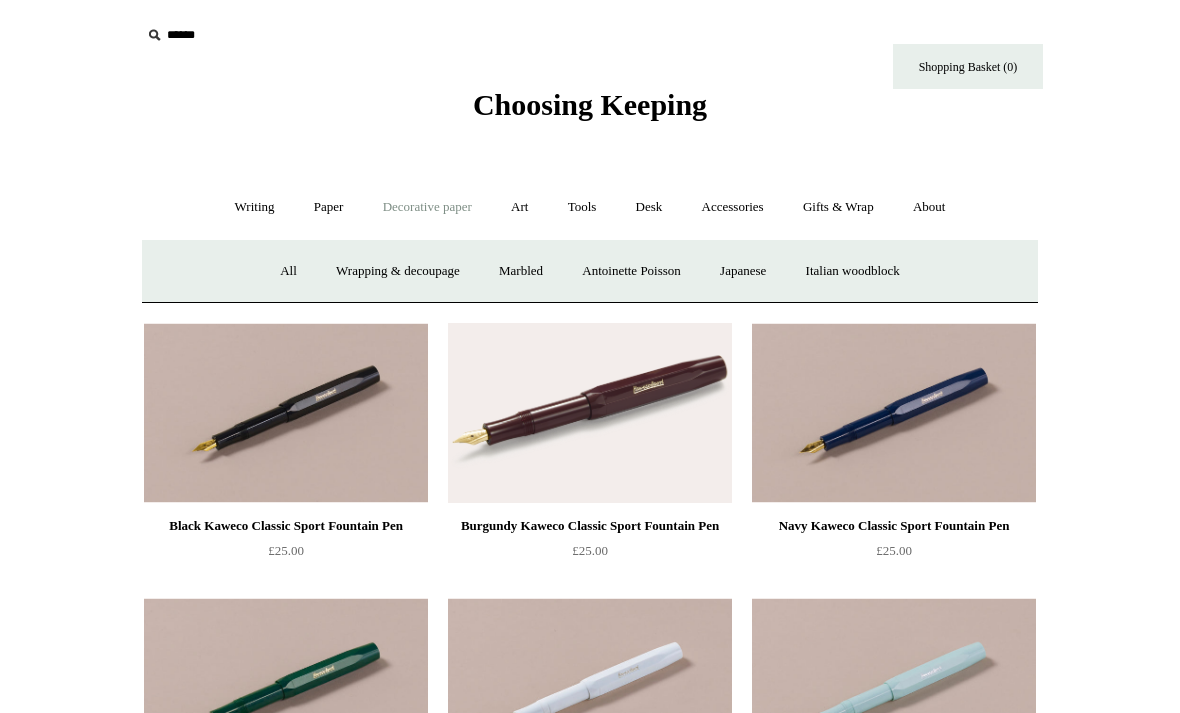 click on "All" at bounding box center [288, 271] 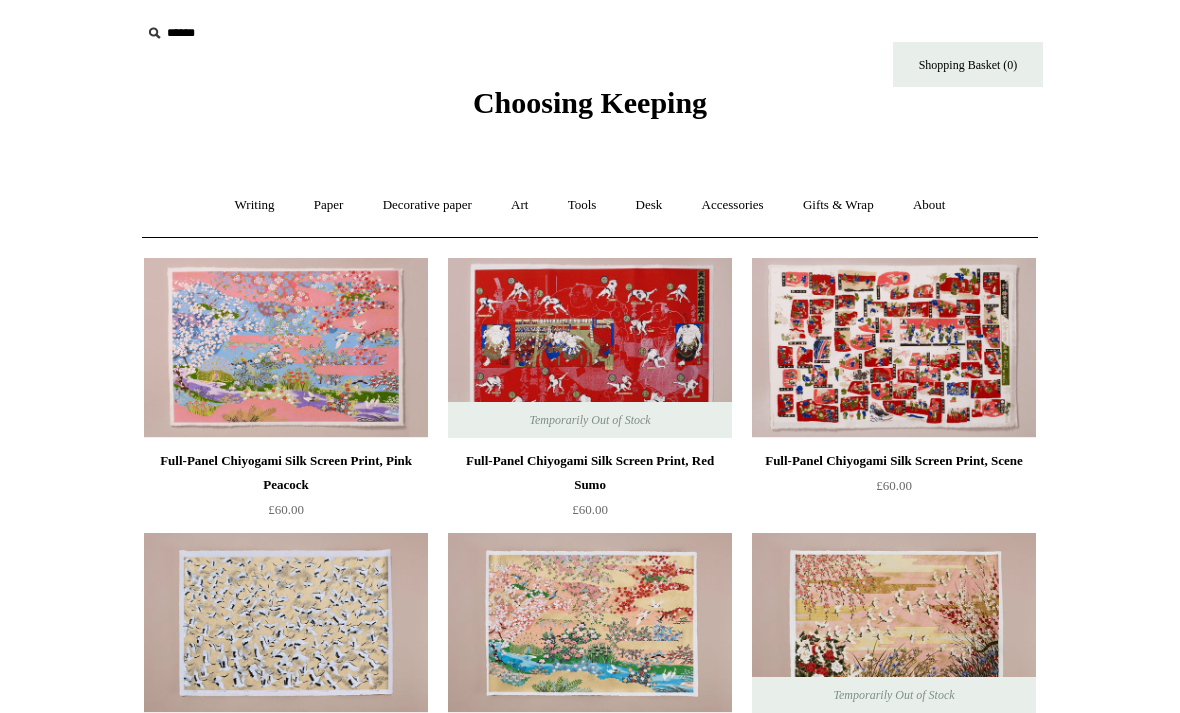 scroll, scrollTop: 0, scrollLeft: 0, axis: both 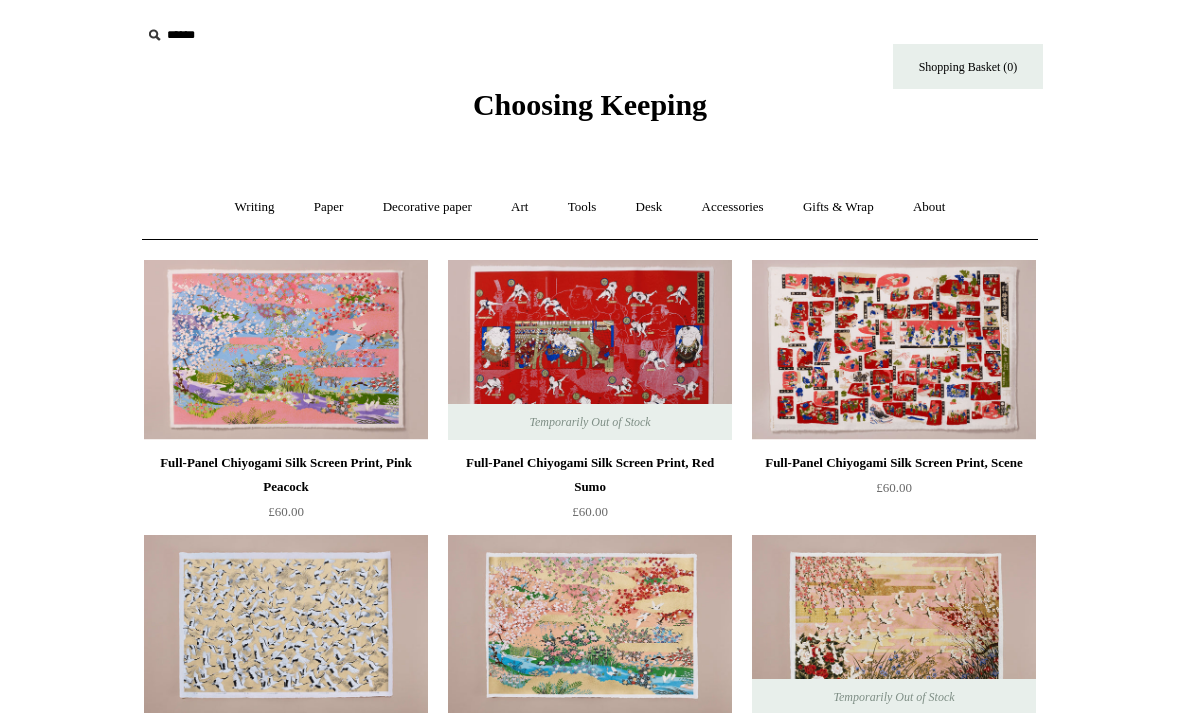click on "Paper +" at bounding box center (329, 207) 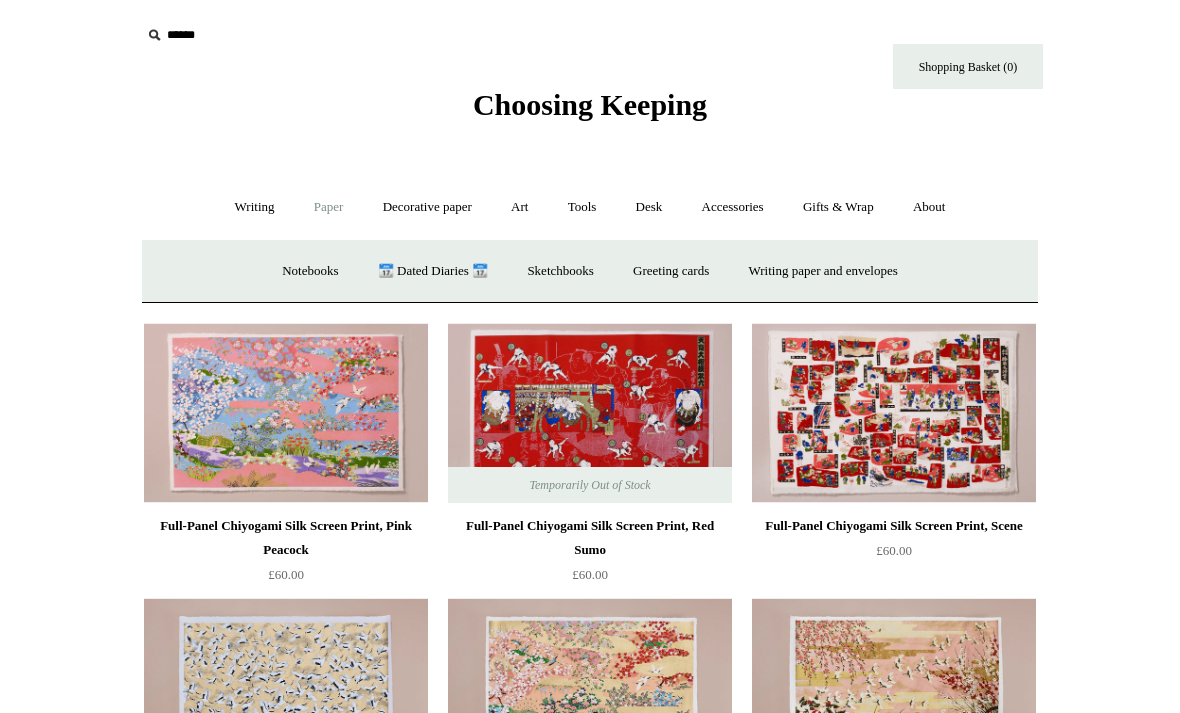 click on "📆 Dated Diaries 📆" at bounding box center [433, 271] 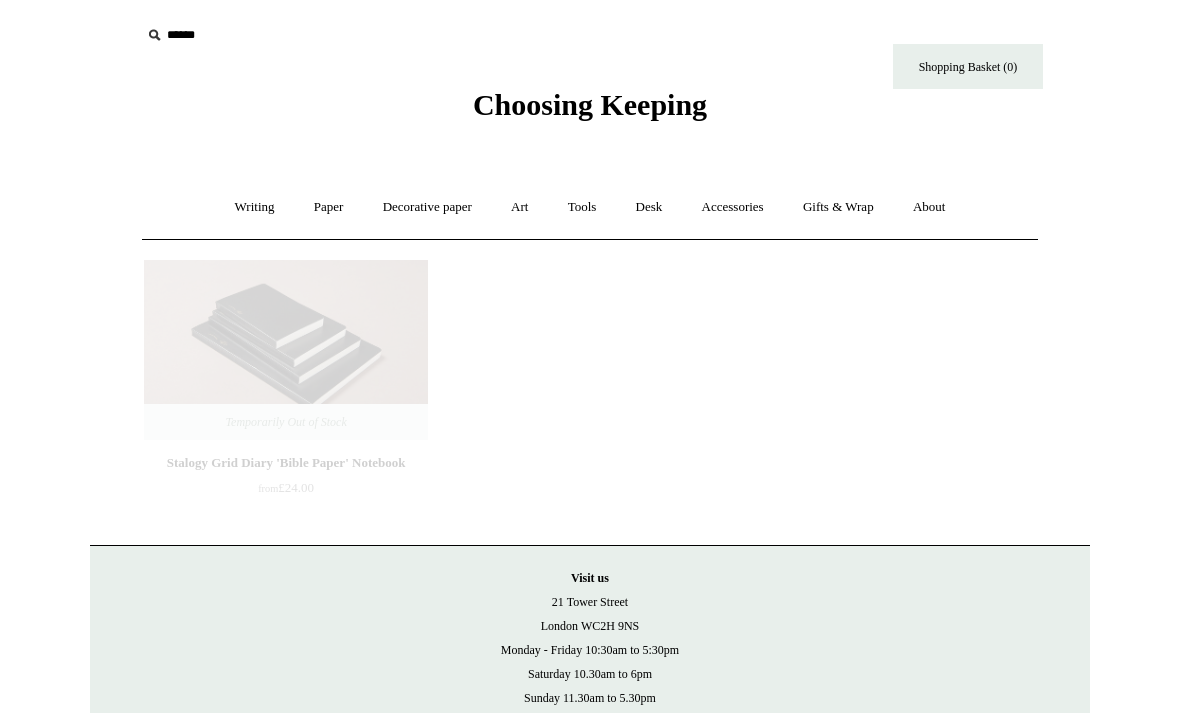 scroll, scrollTop: 0, scrollLeft: 0, axis: both 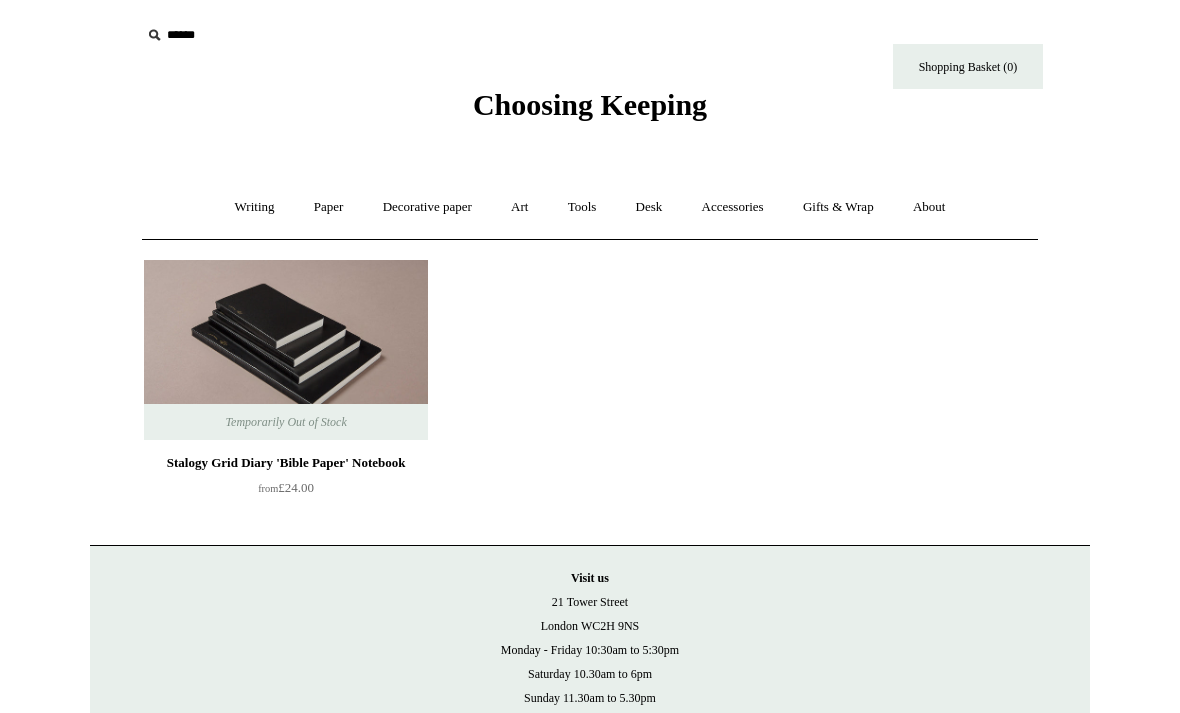 click on "Paper +" at bounding box center [329, 207] 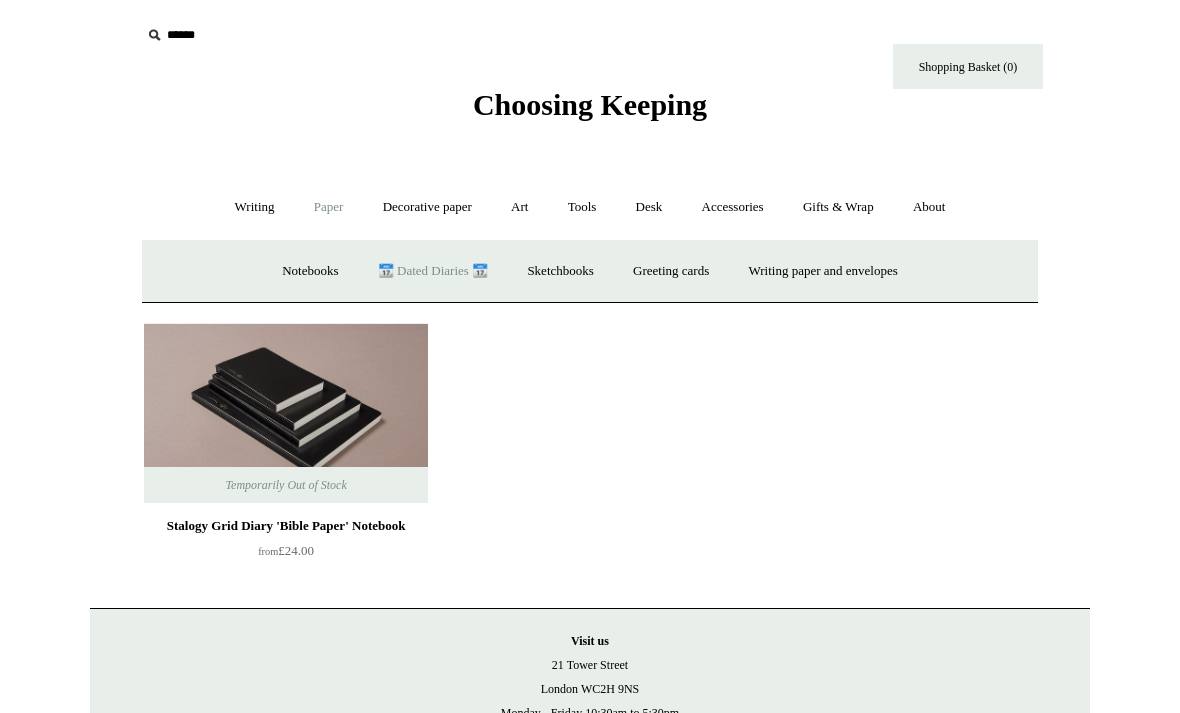 click on "Notebooks +" at bounding box center (310, 271) 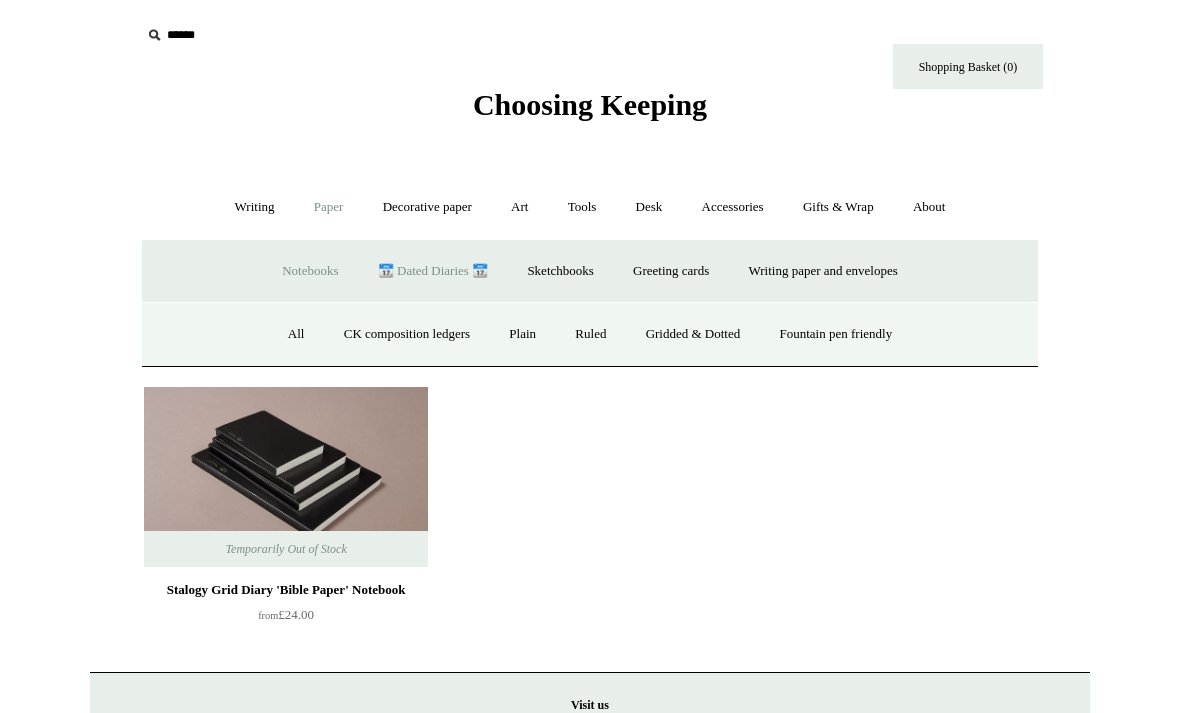 click on "Fountain pen friendly" at bounding box center [836, 334] 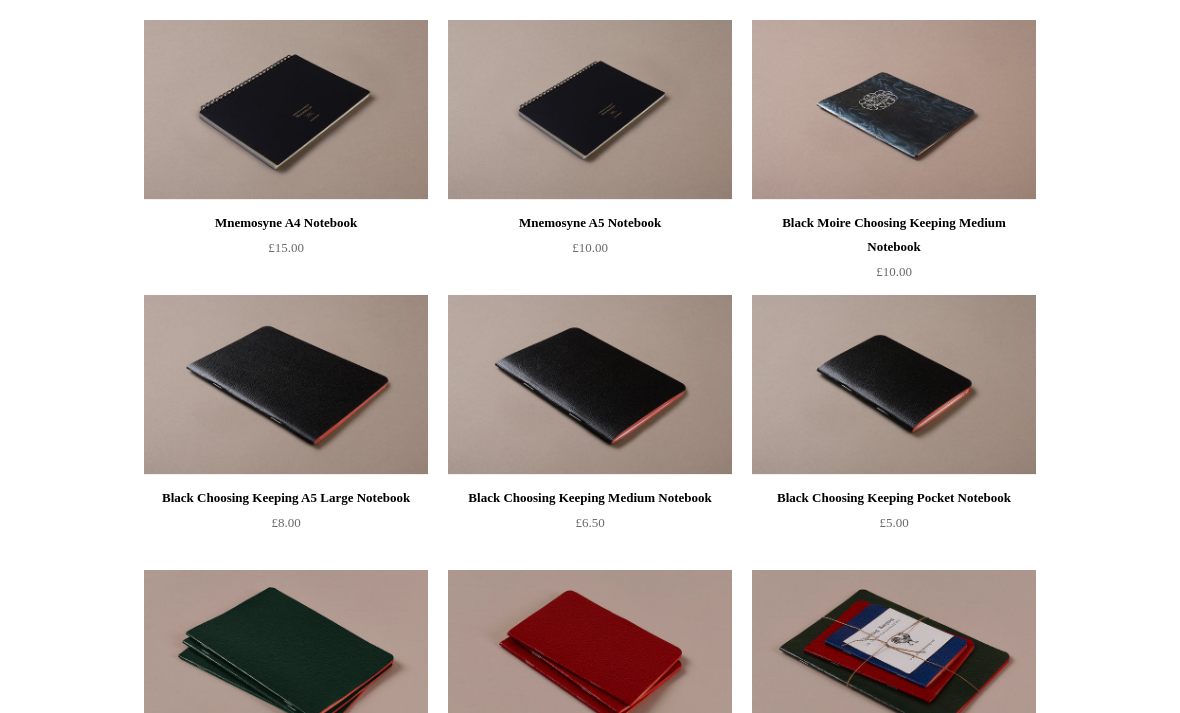 scroll, scrollTop: 1340, scrollLeft: 0, axis: vertical 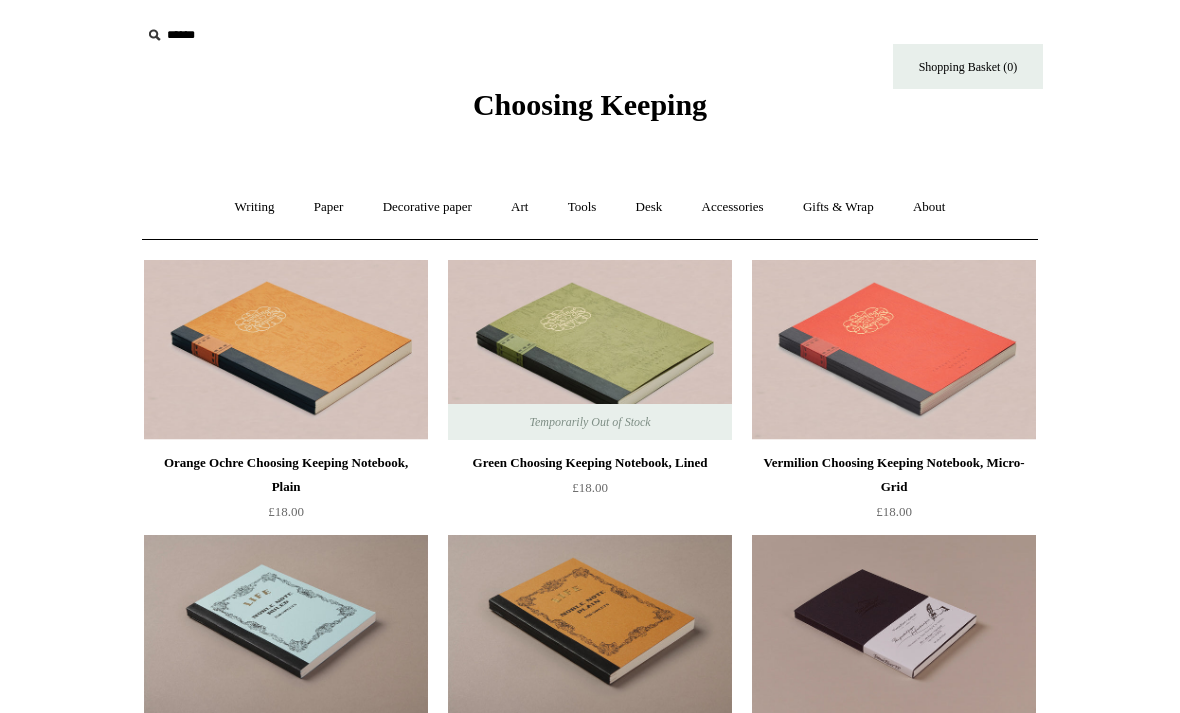 click on "Paper +" at bounding box center (329, 207) 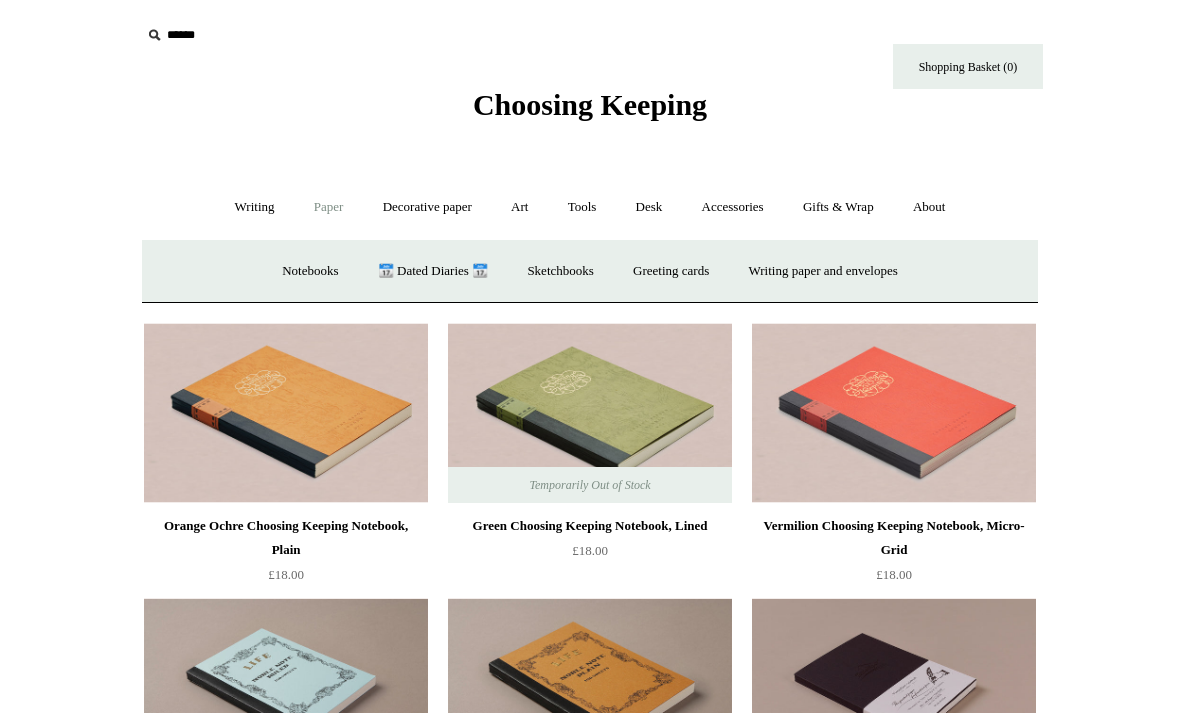 click on "Notebooks +" at bounding box center [310, 271] 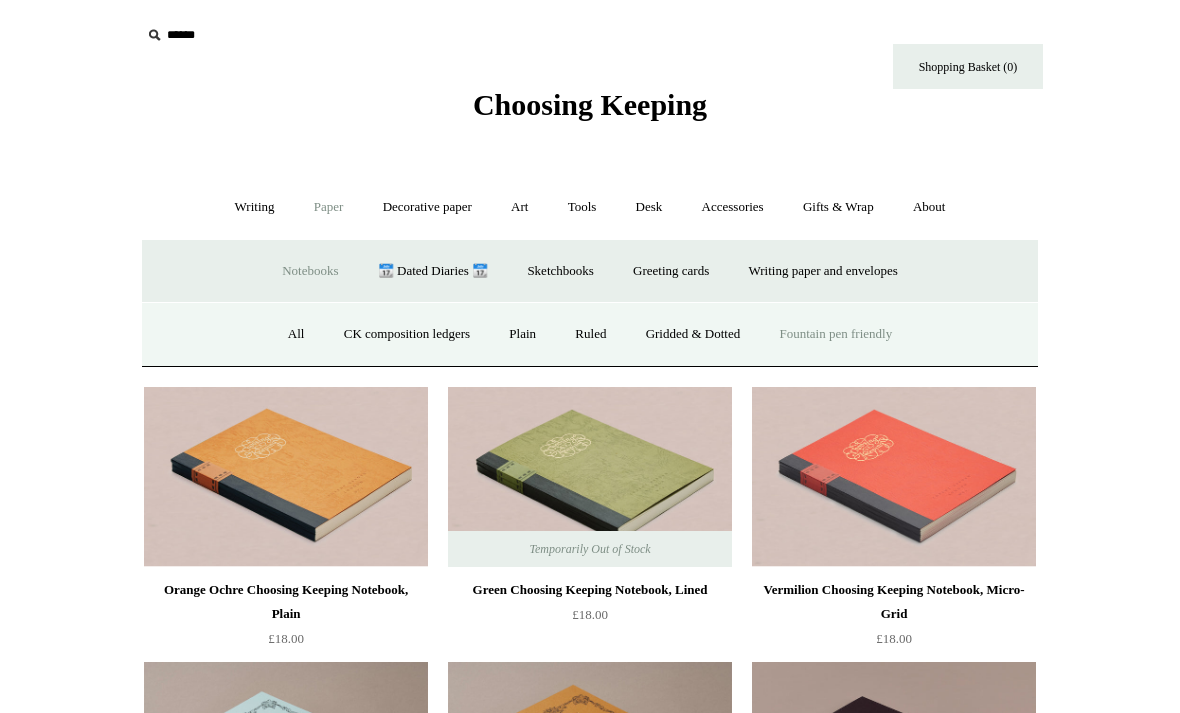 click on "CK composition ledgers" at bounding box center [407, 334] 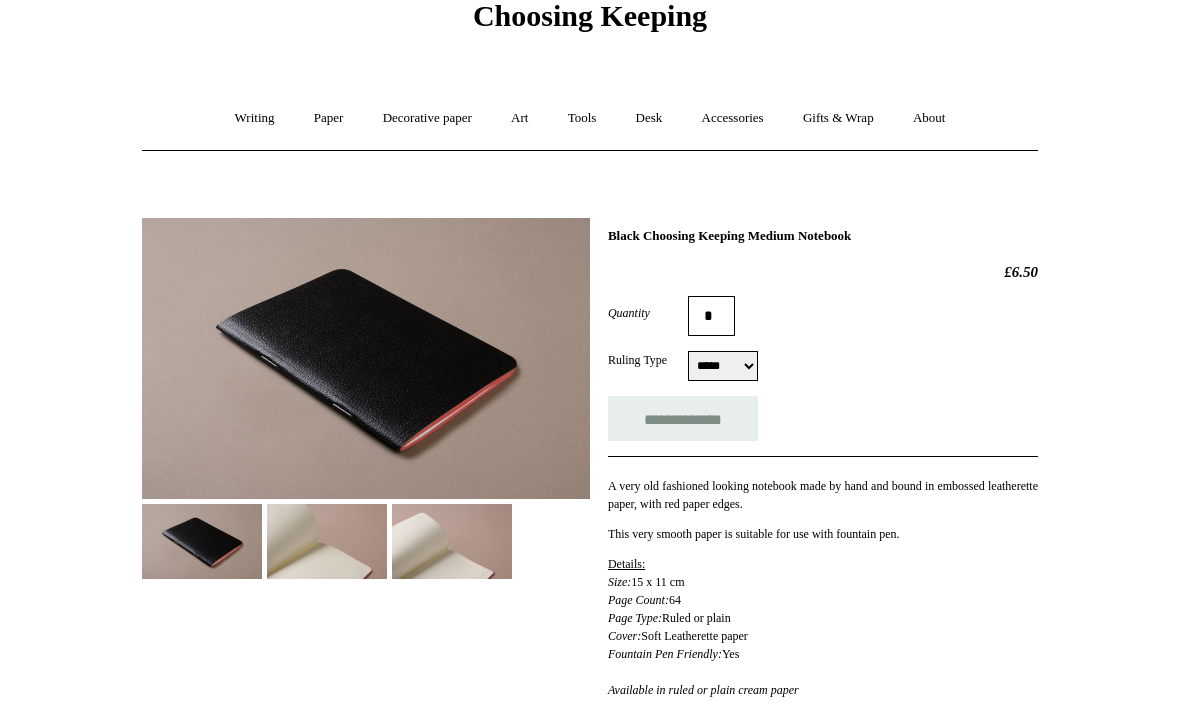 scroll, scrollTop: 77, scrollLeft: 0, axis: vertical 